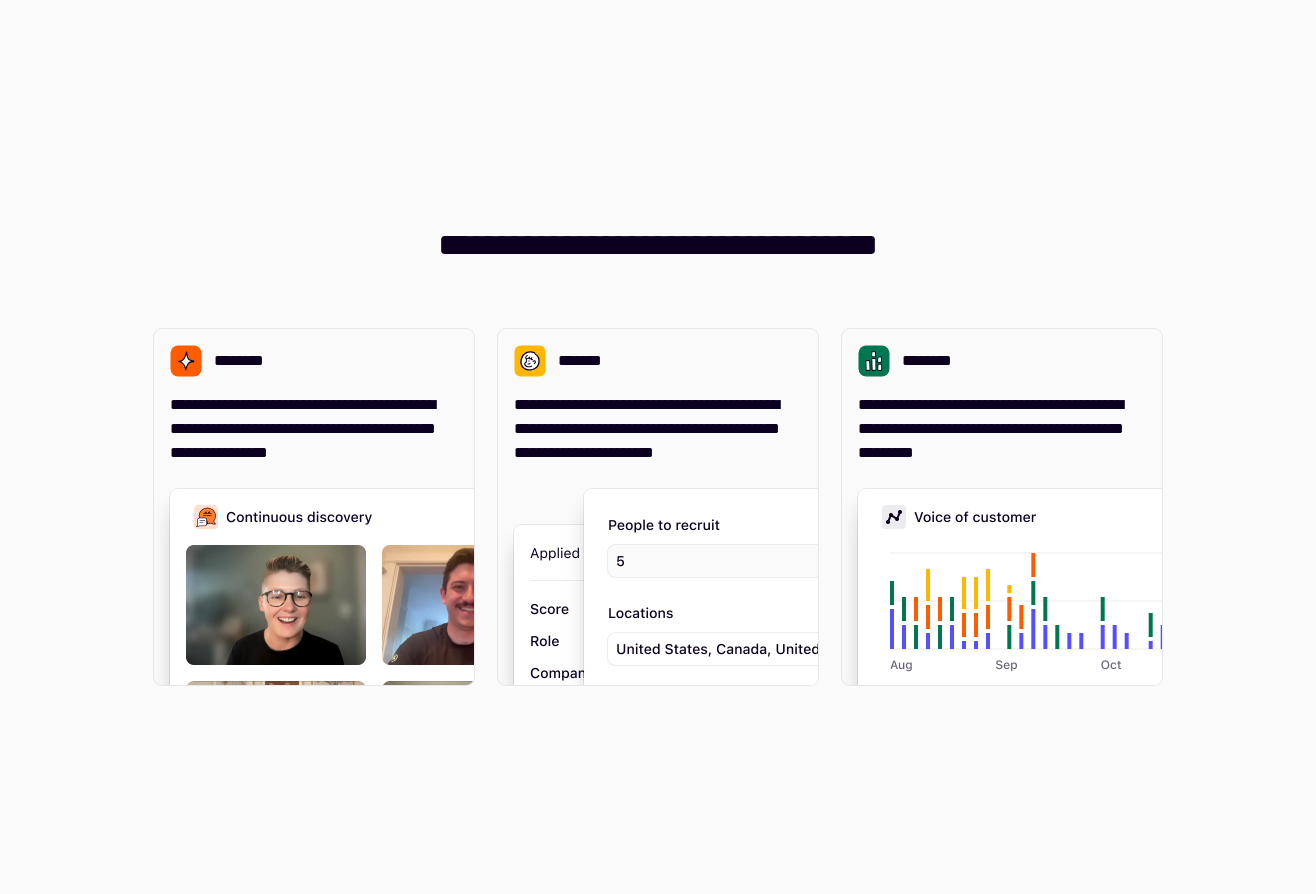 scroll, scrollTop: 0, scrollLeft: 0, axis: both 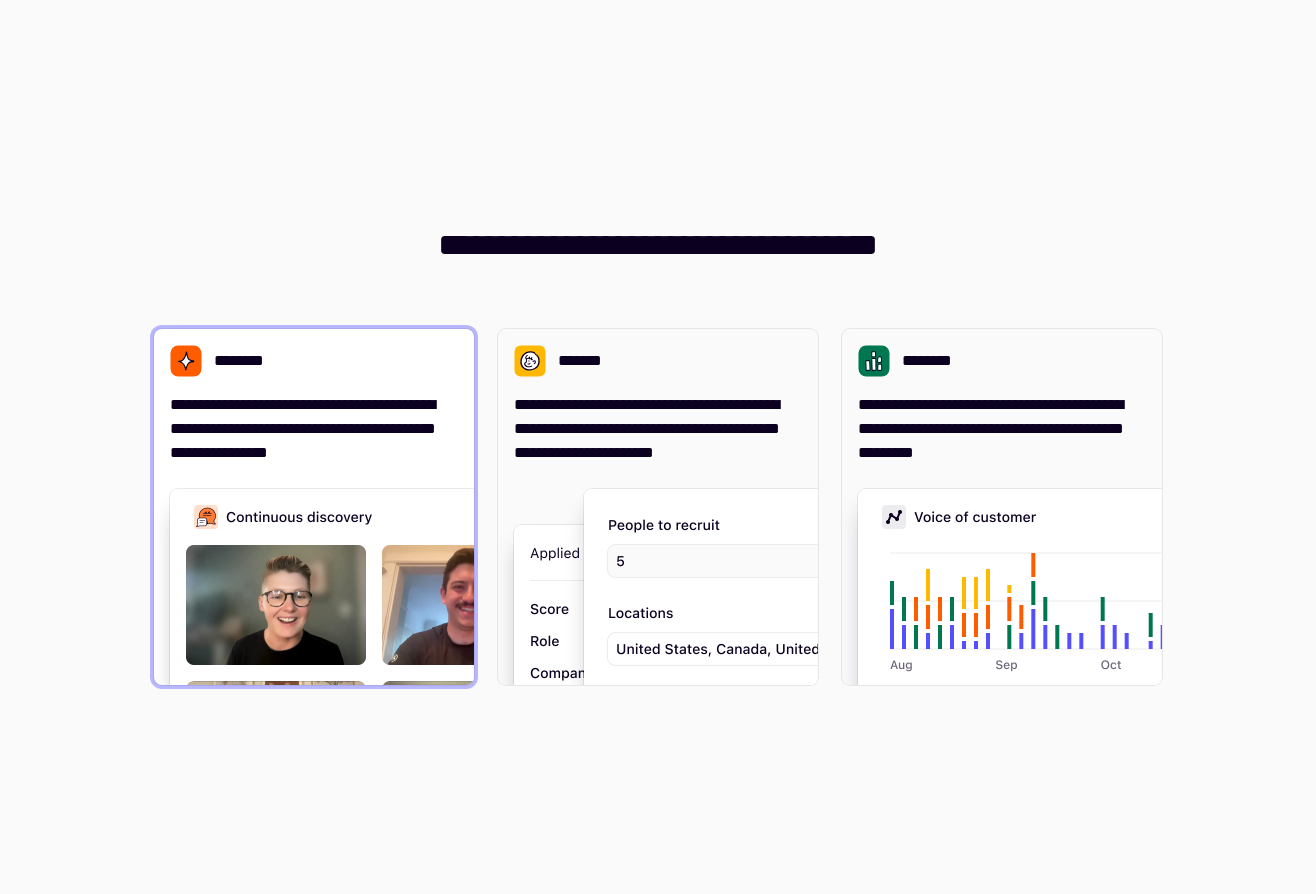 click on "**********" at bounding box center (314, 429) 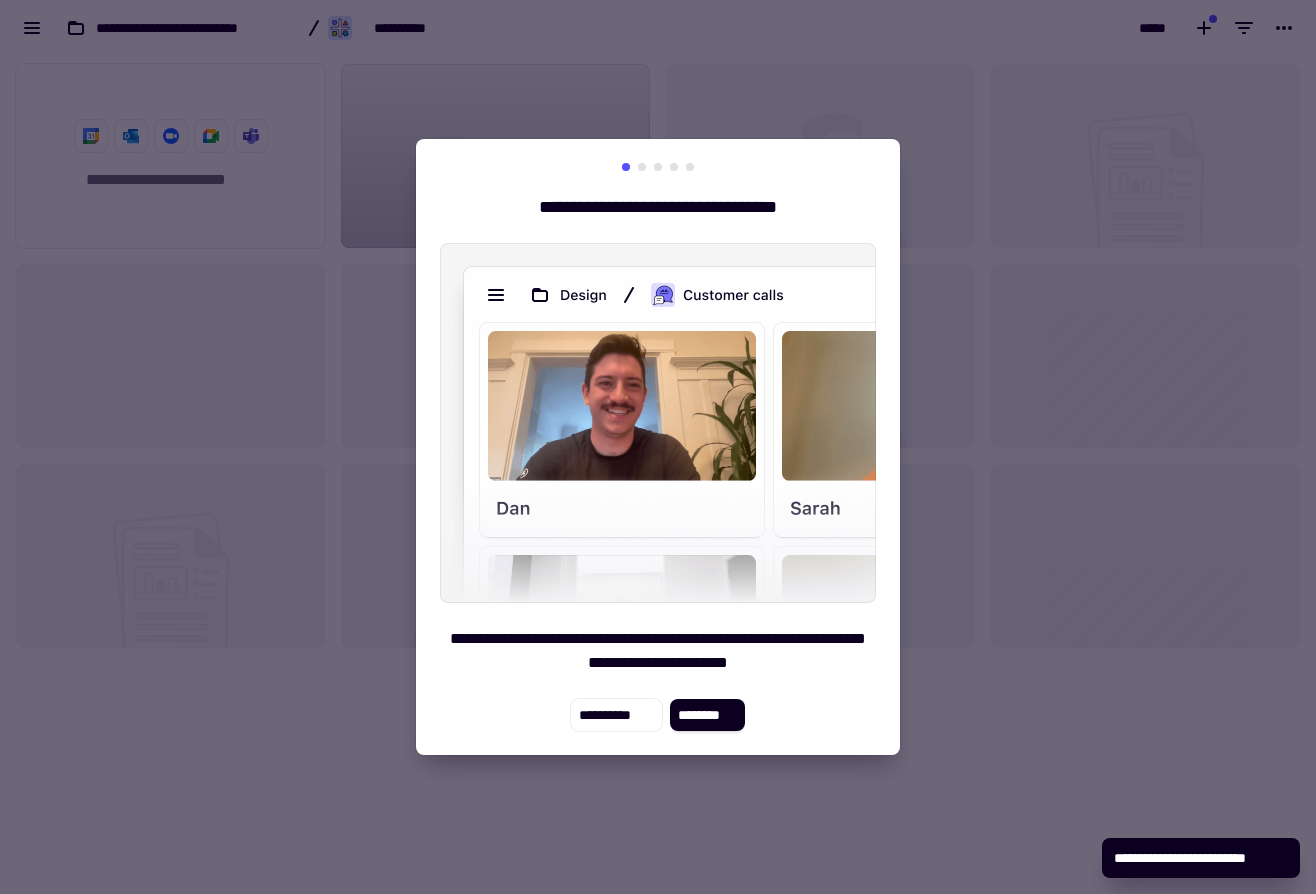 scroll, scrollTop: 1, scrollLeft: 1, axis: both 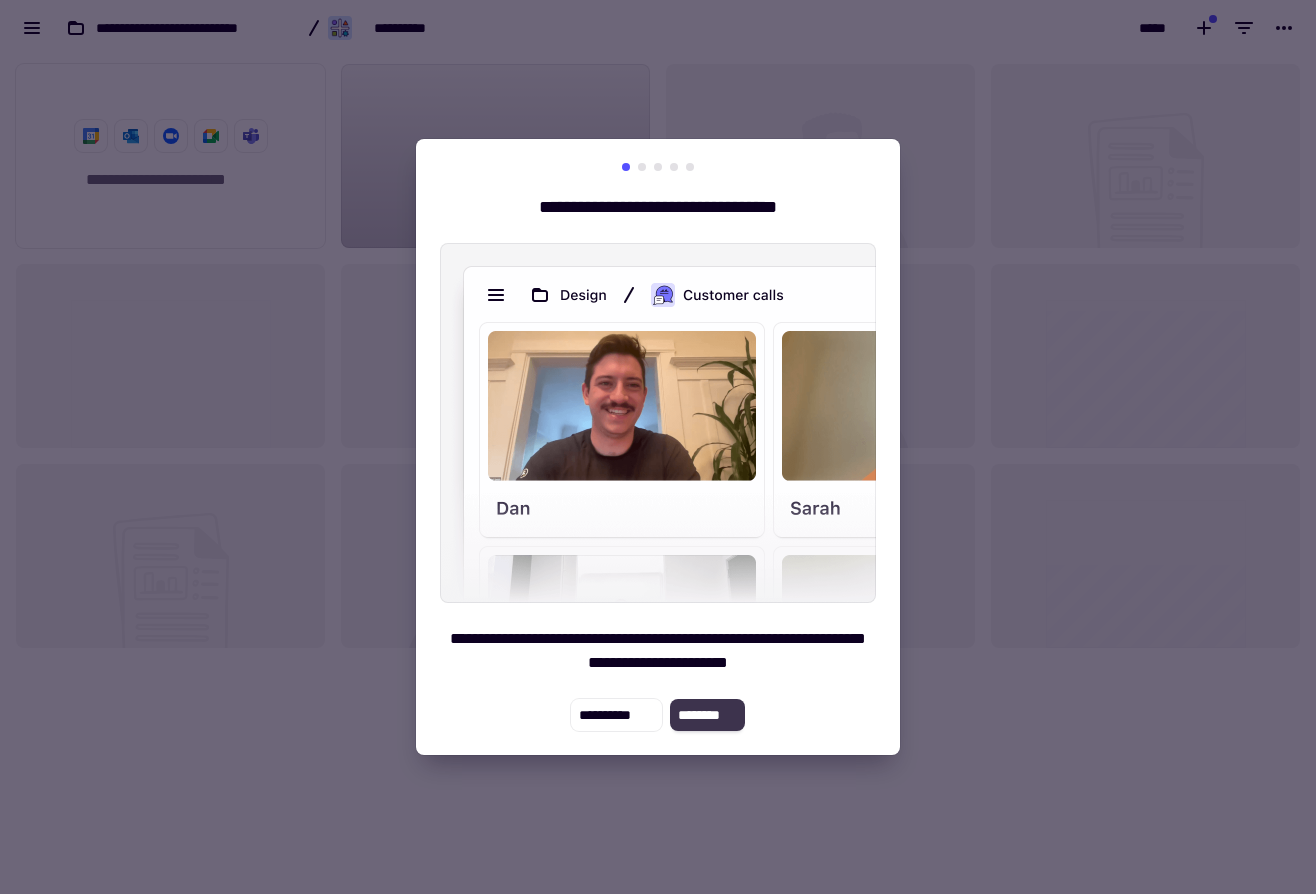 click on "********" 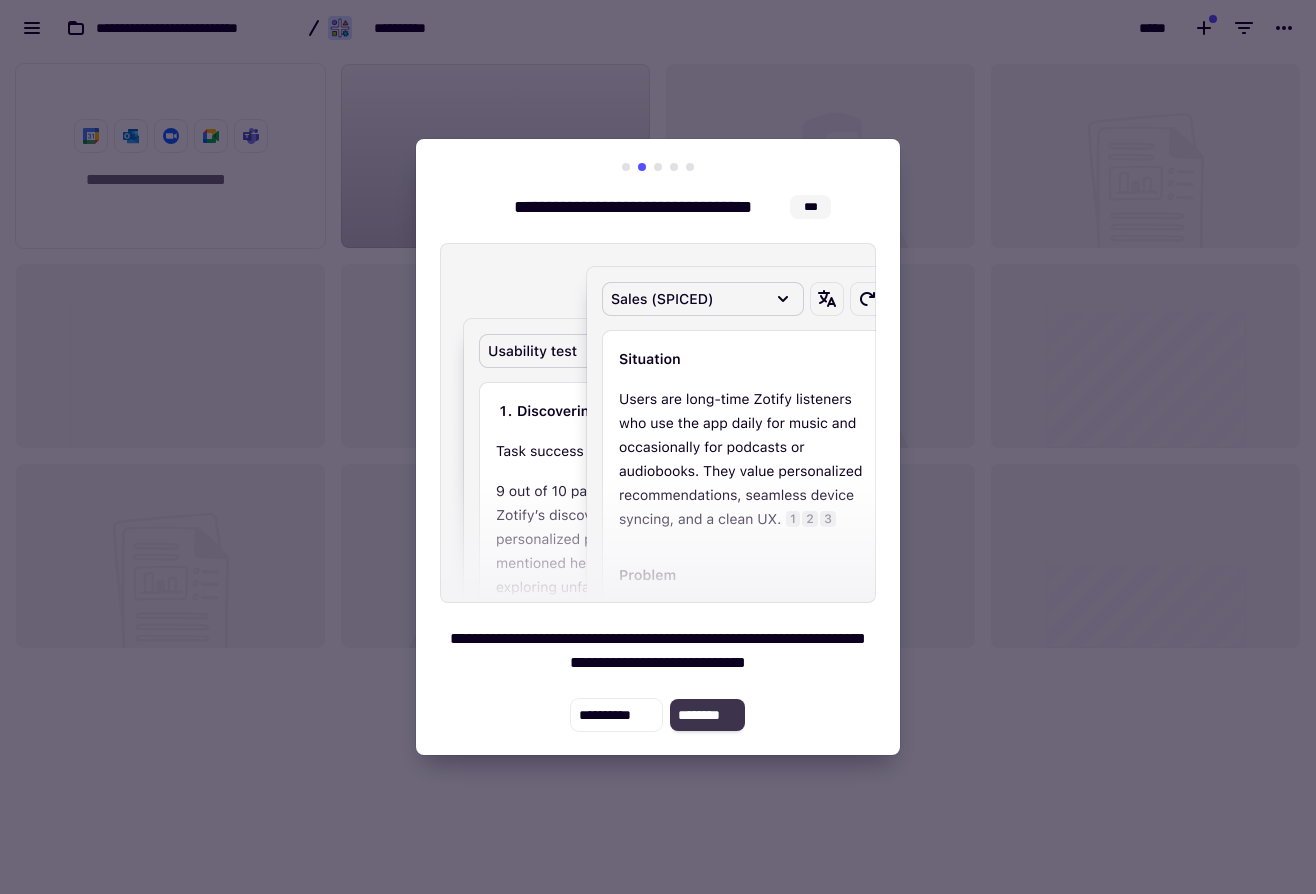 click on "********" 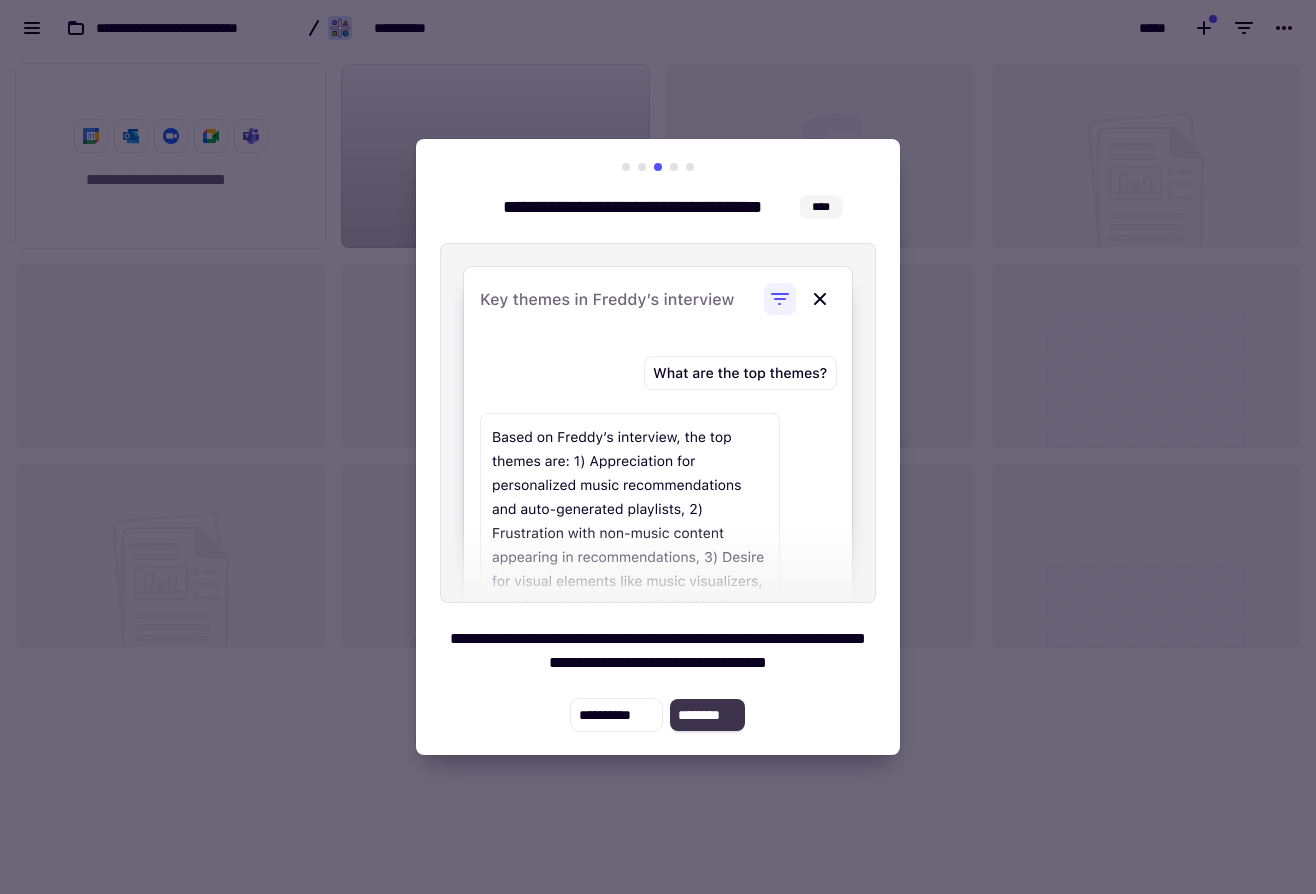 click on "********" 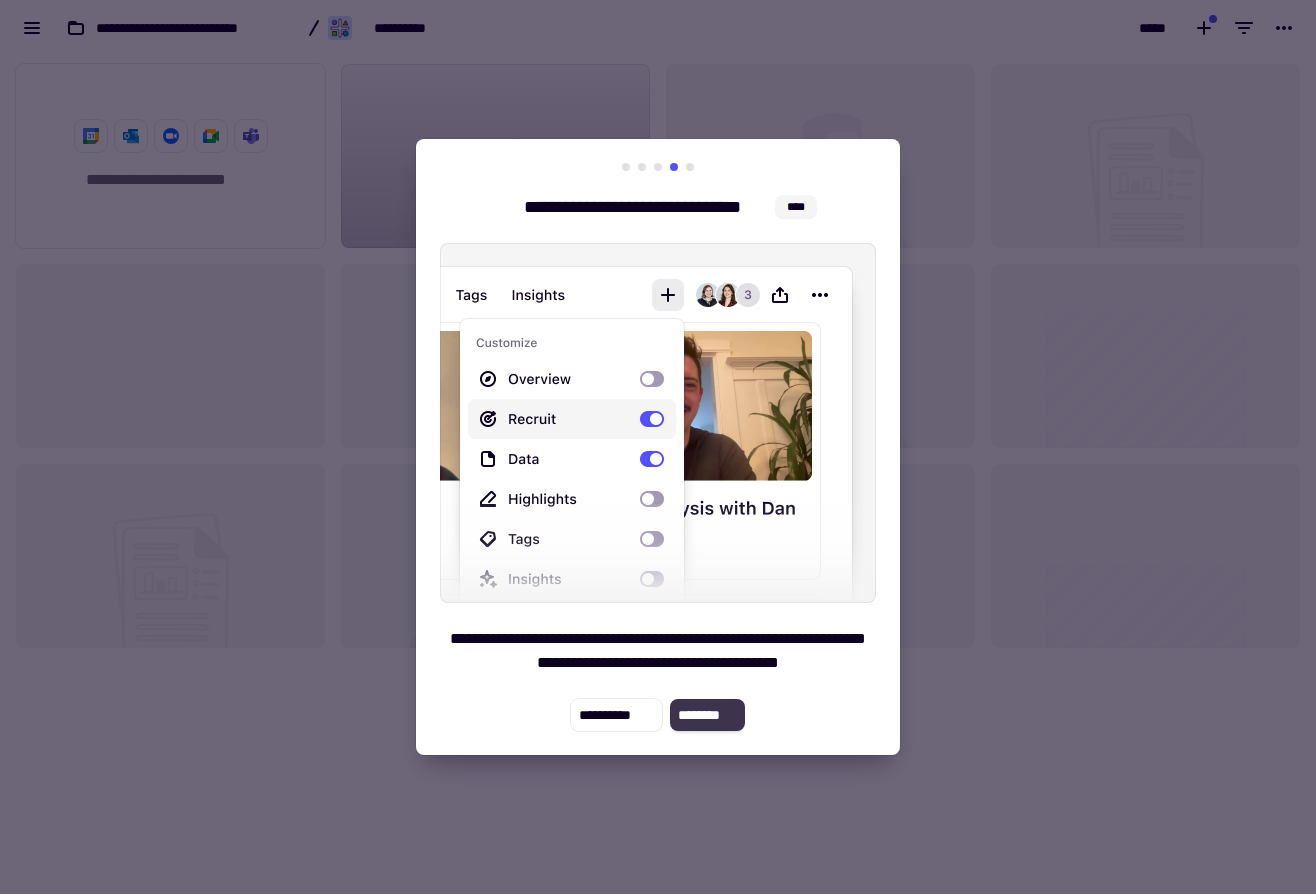 click on "********" 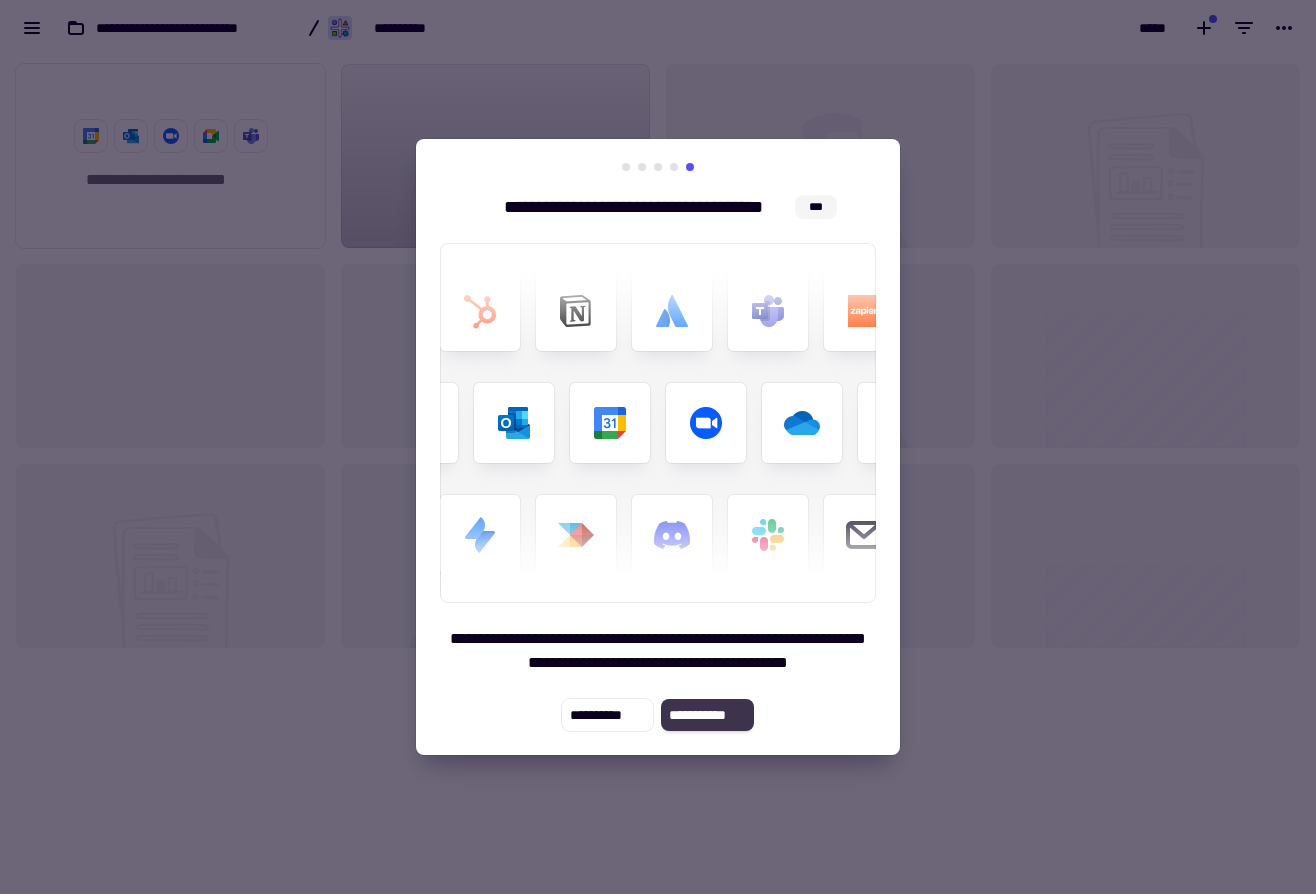 click on "**********" 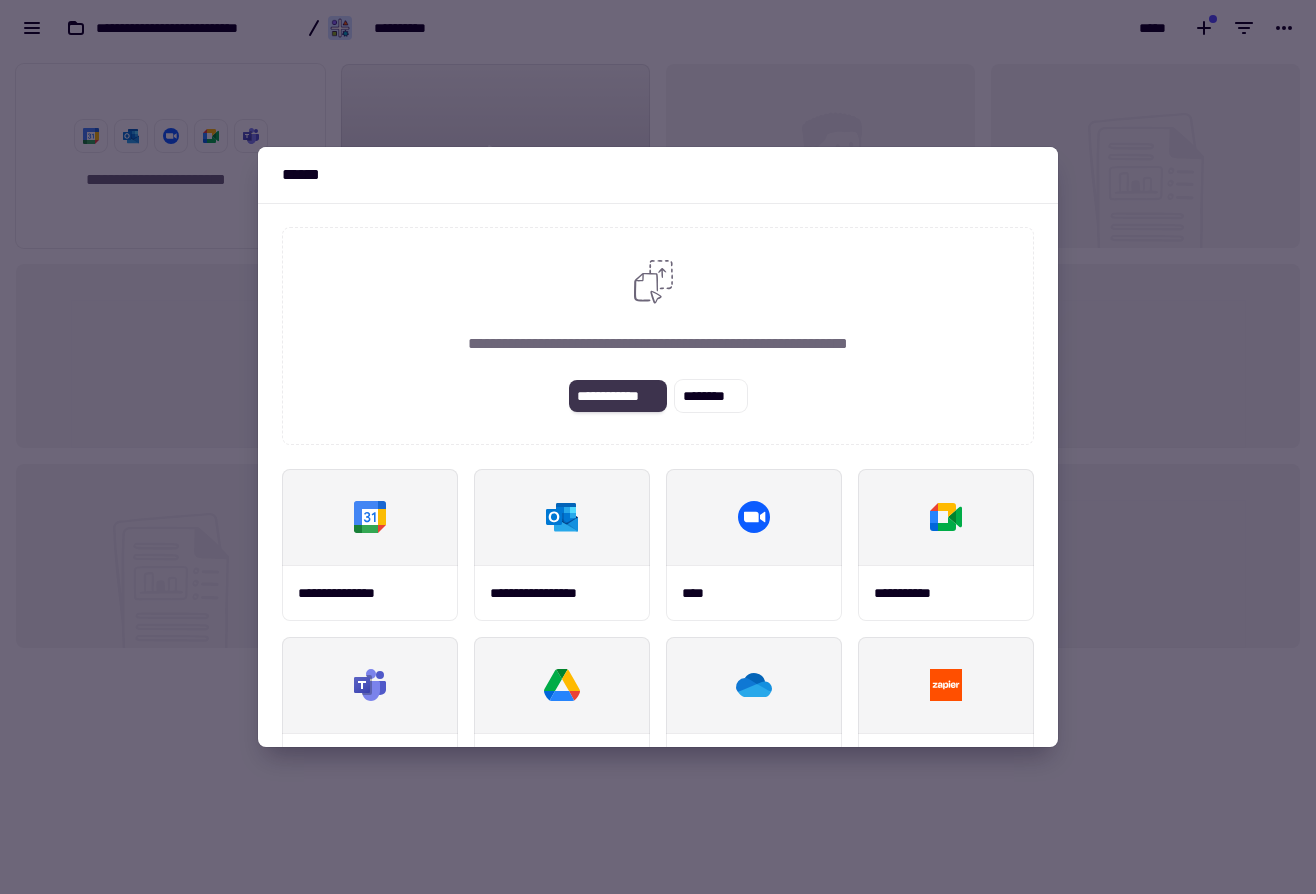 click on "**********" 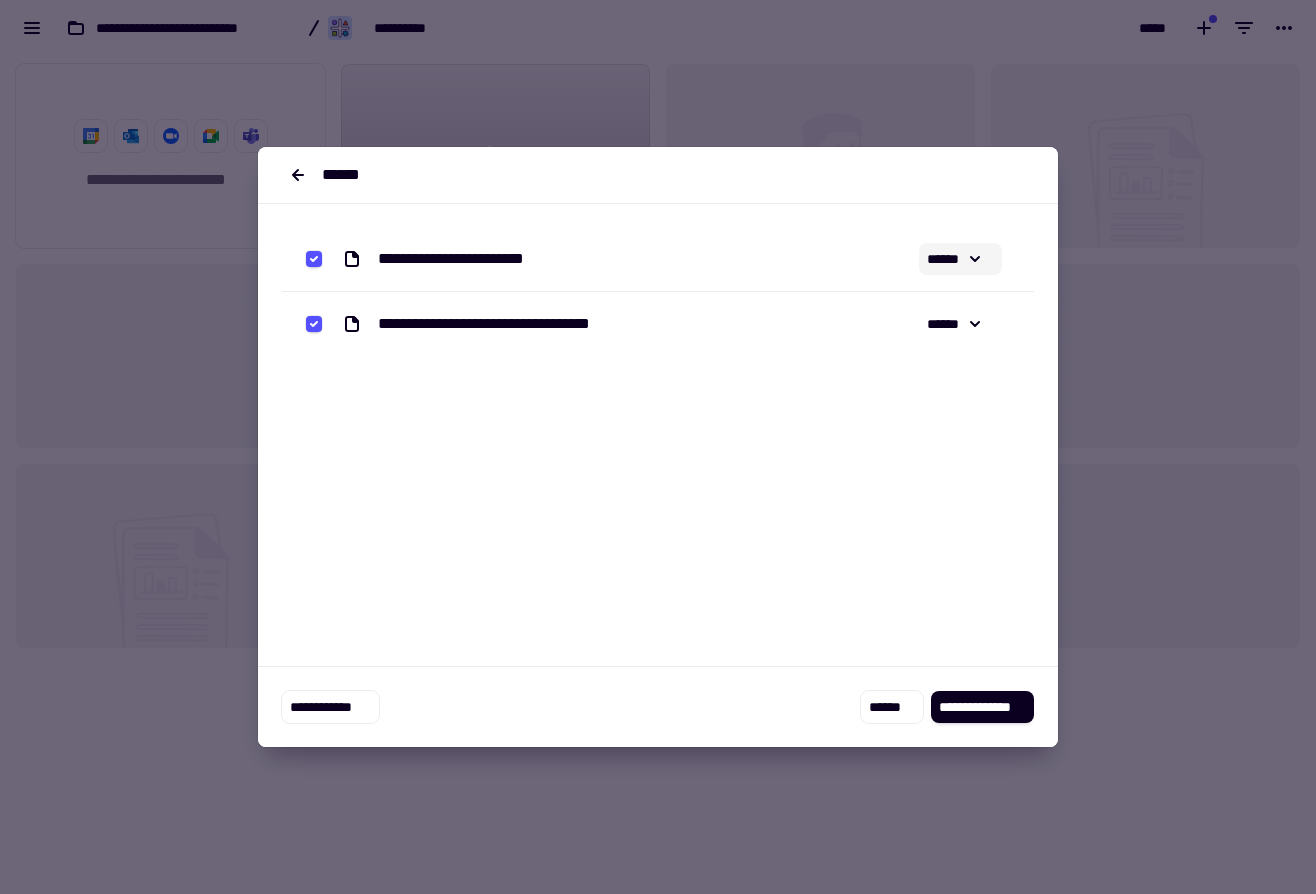 click 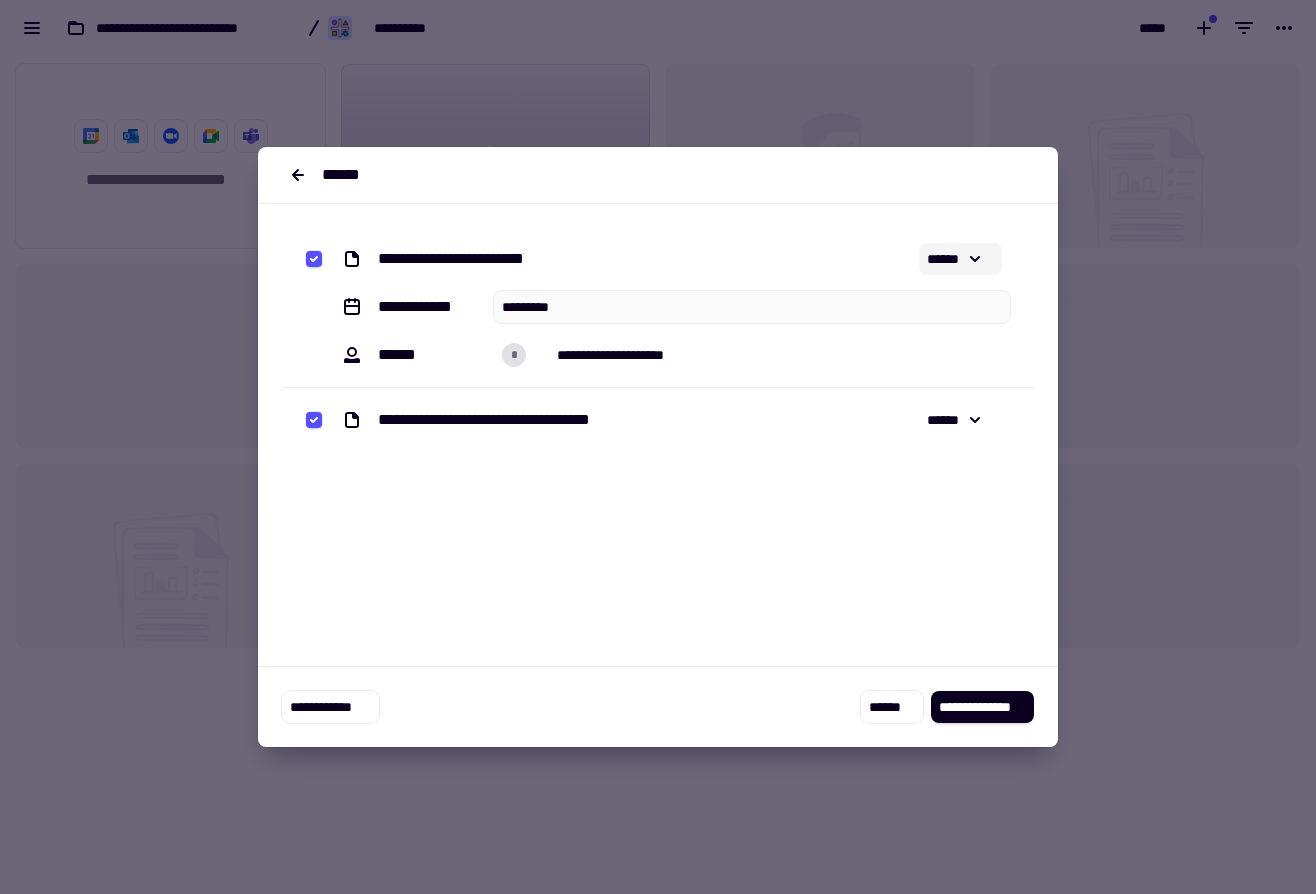 click 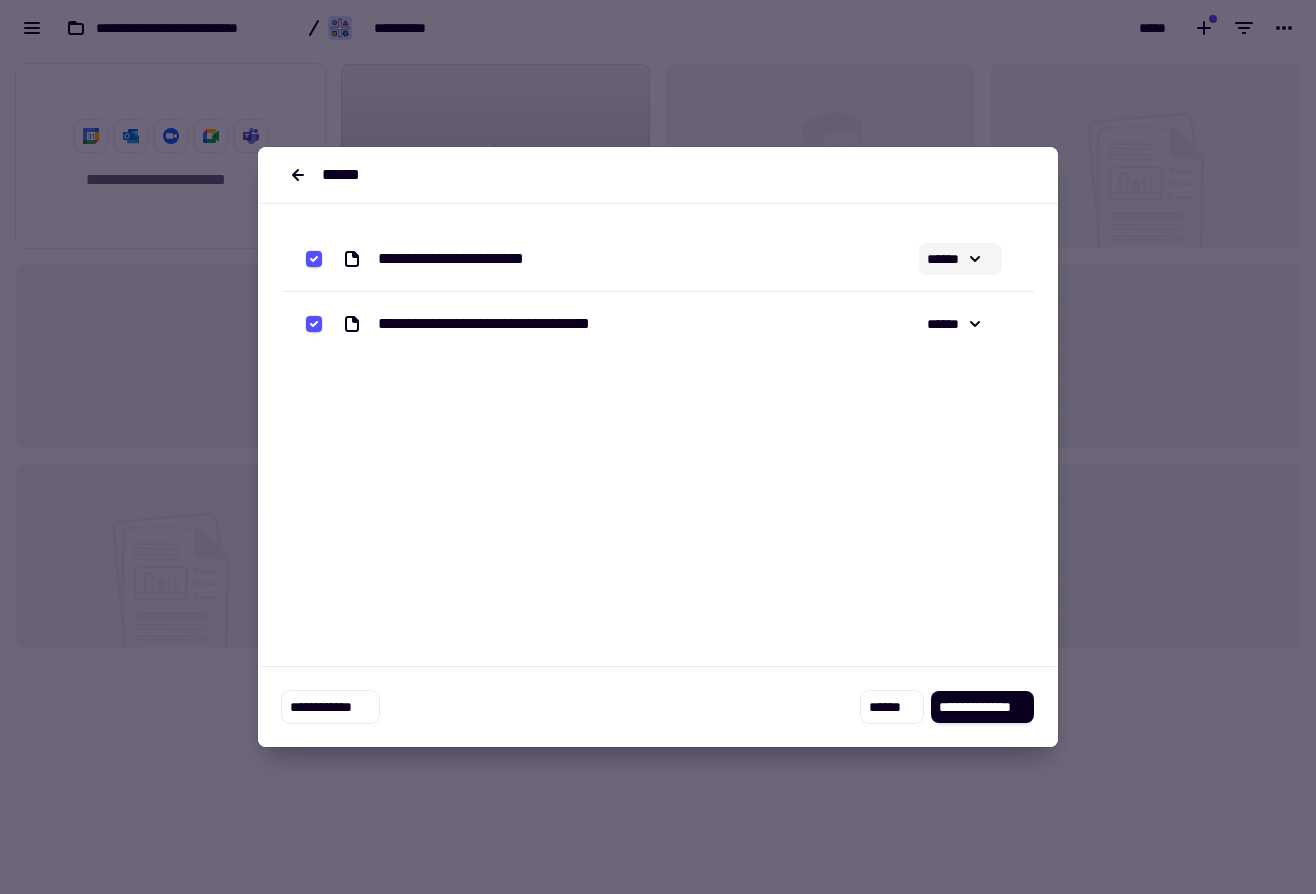 click 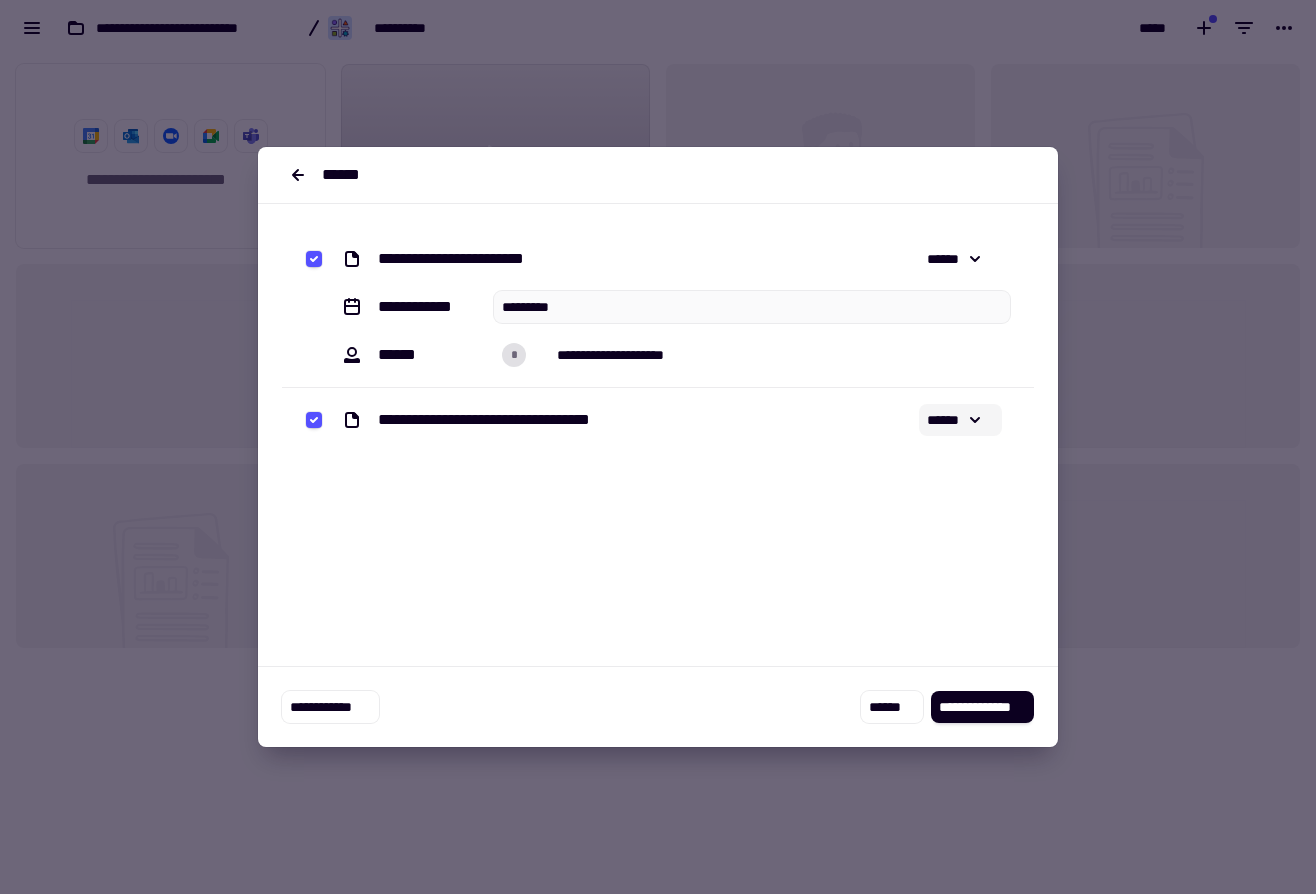 click 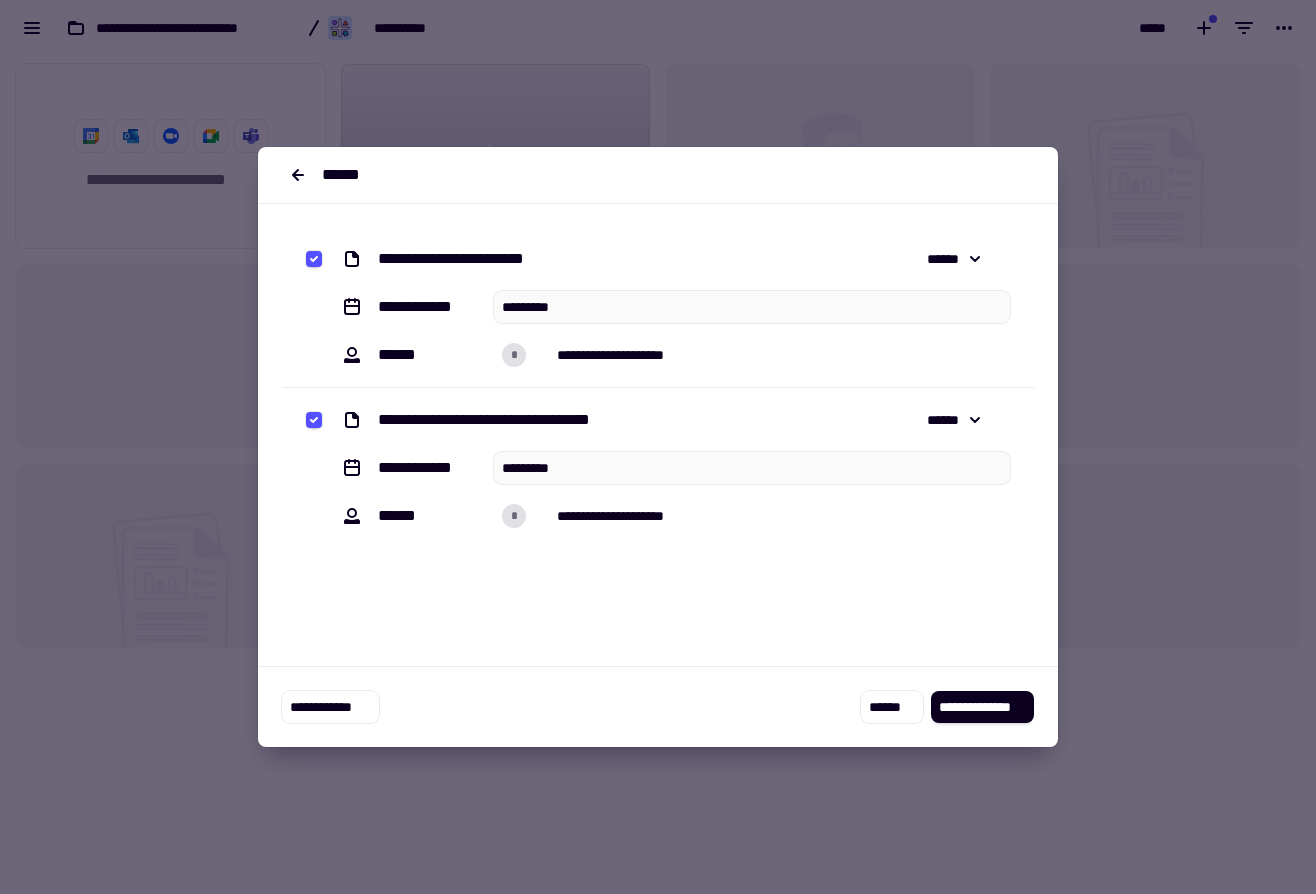 click on "**********" at bounding box center (428, 468) 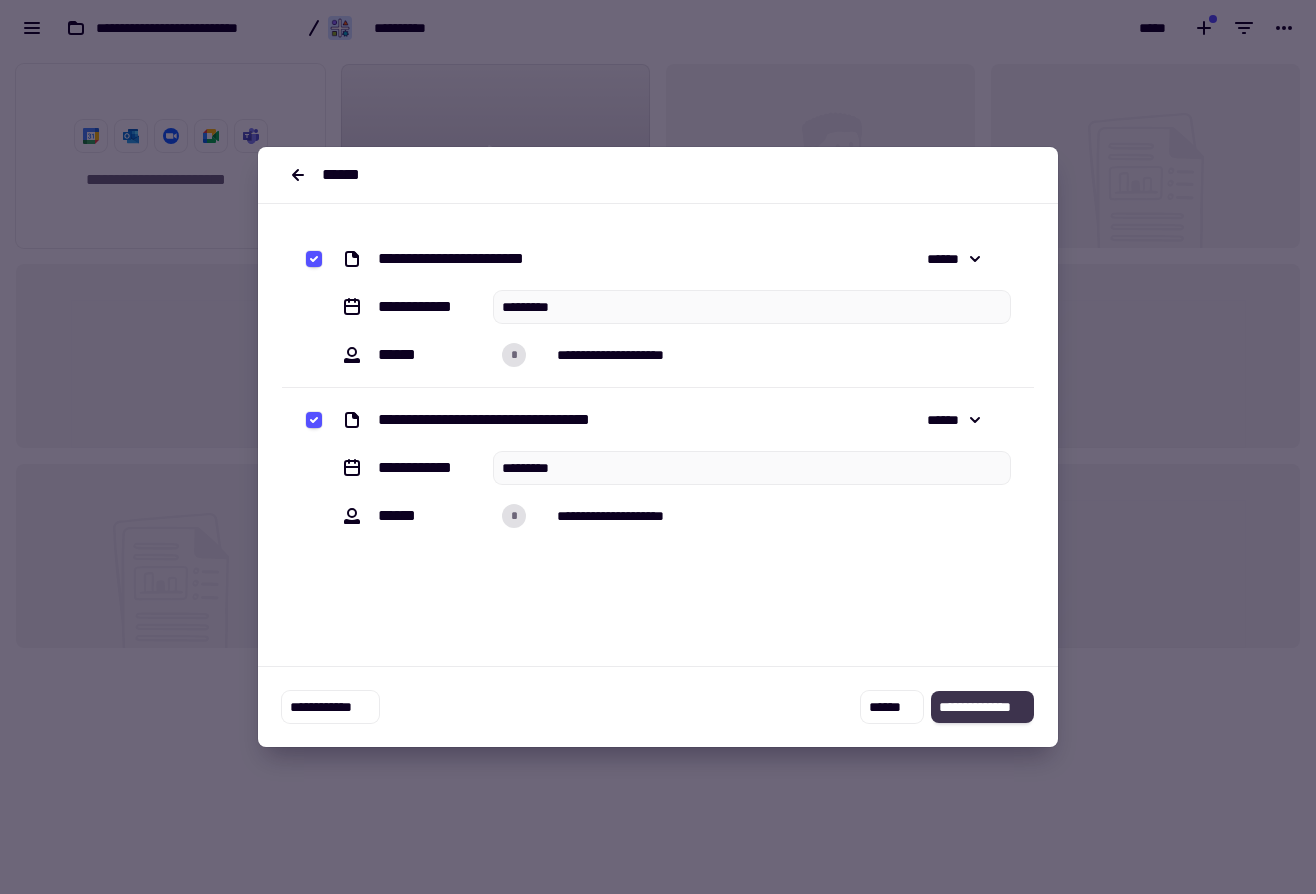 click on "**********" 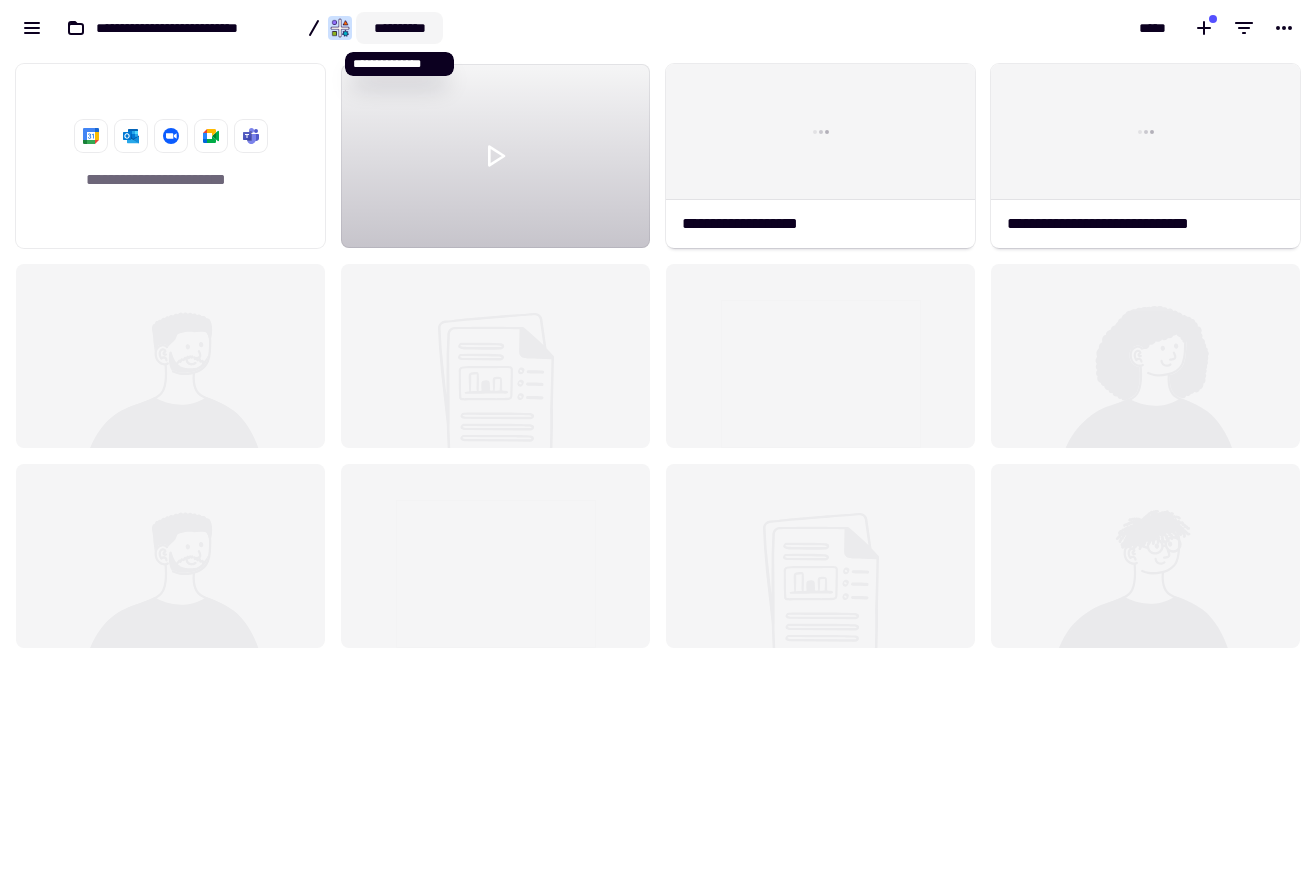 click on "**********" 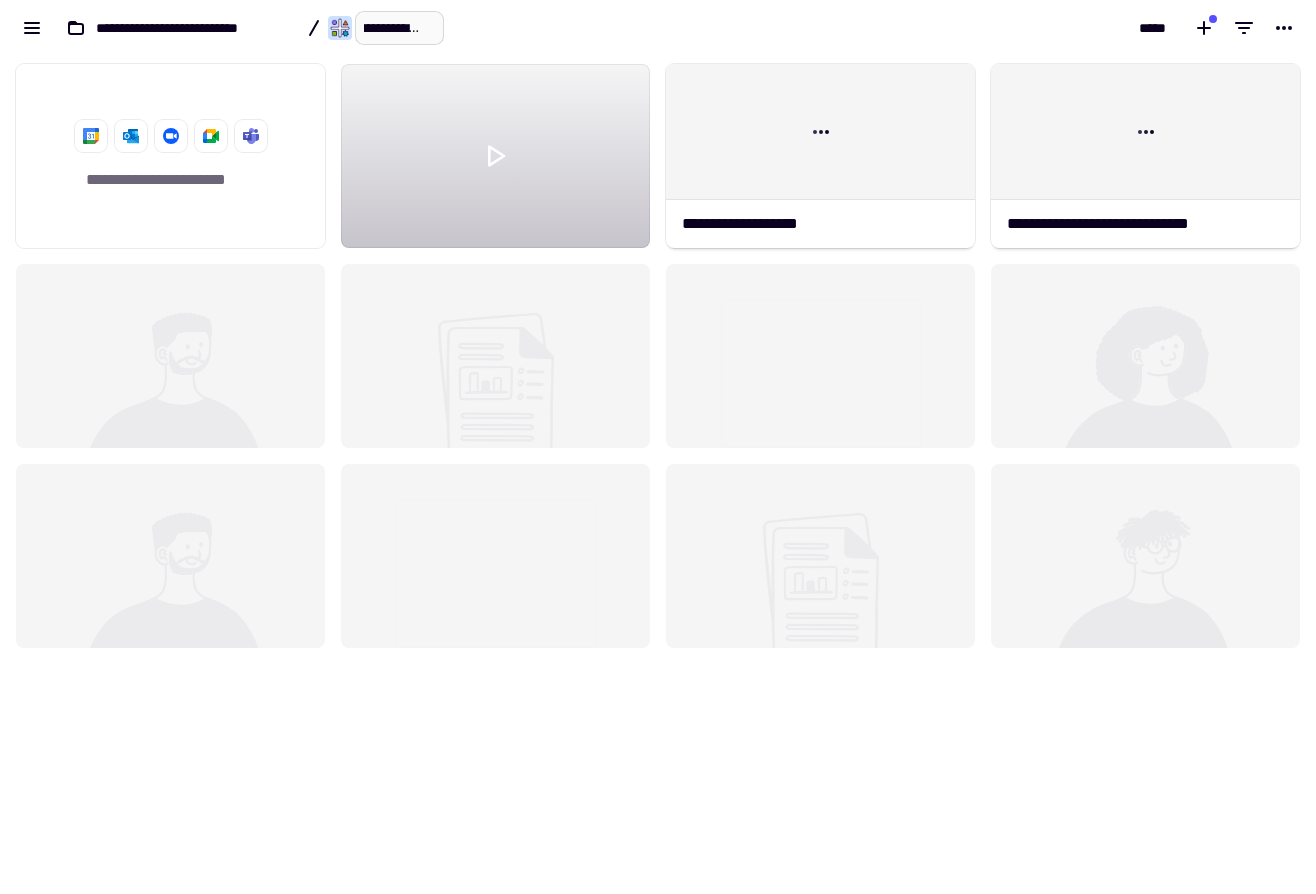 scroll, scrollTop: 0, scrollLeft: 48, axis: horizontal 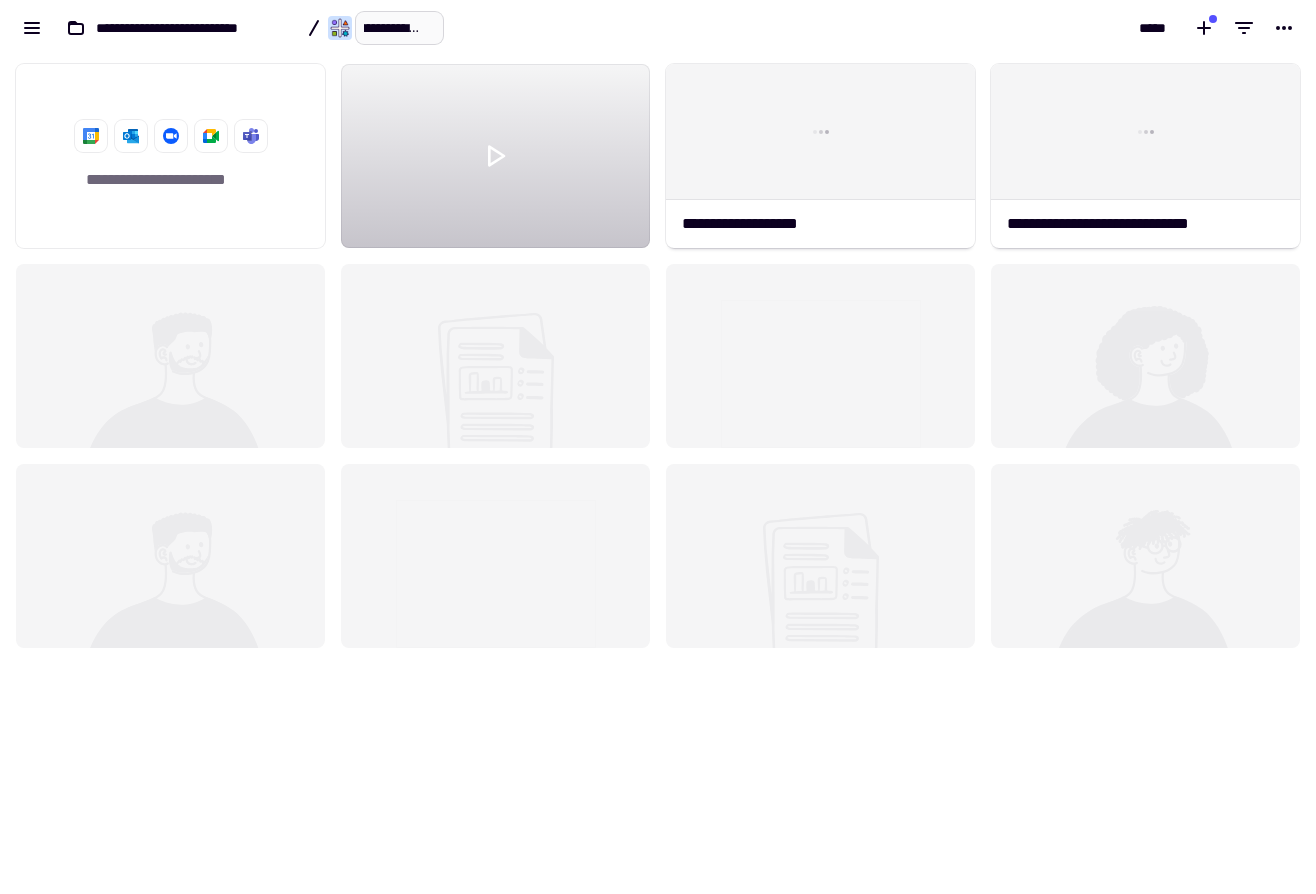 type on "**********" 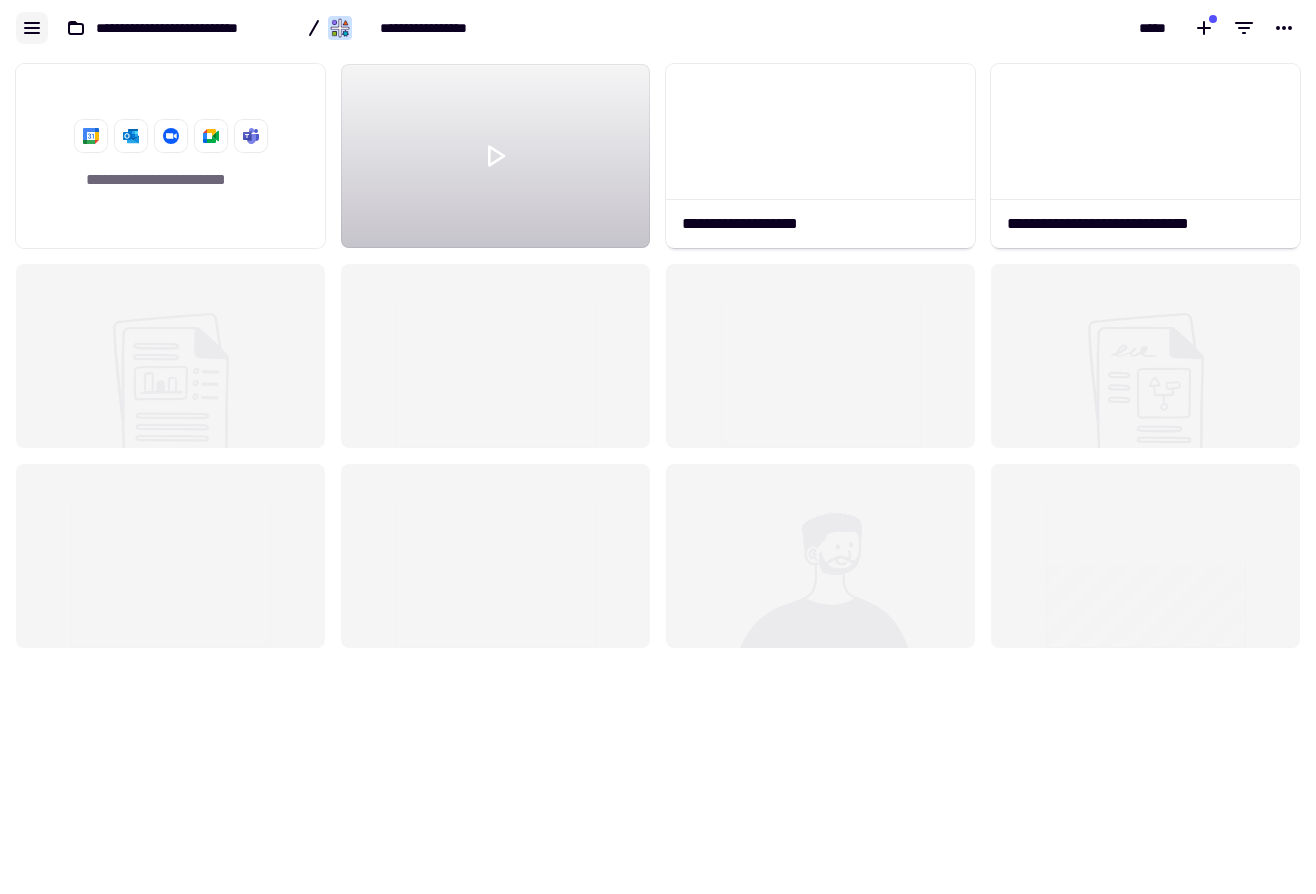 click 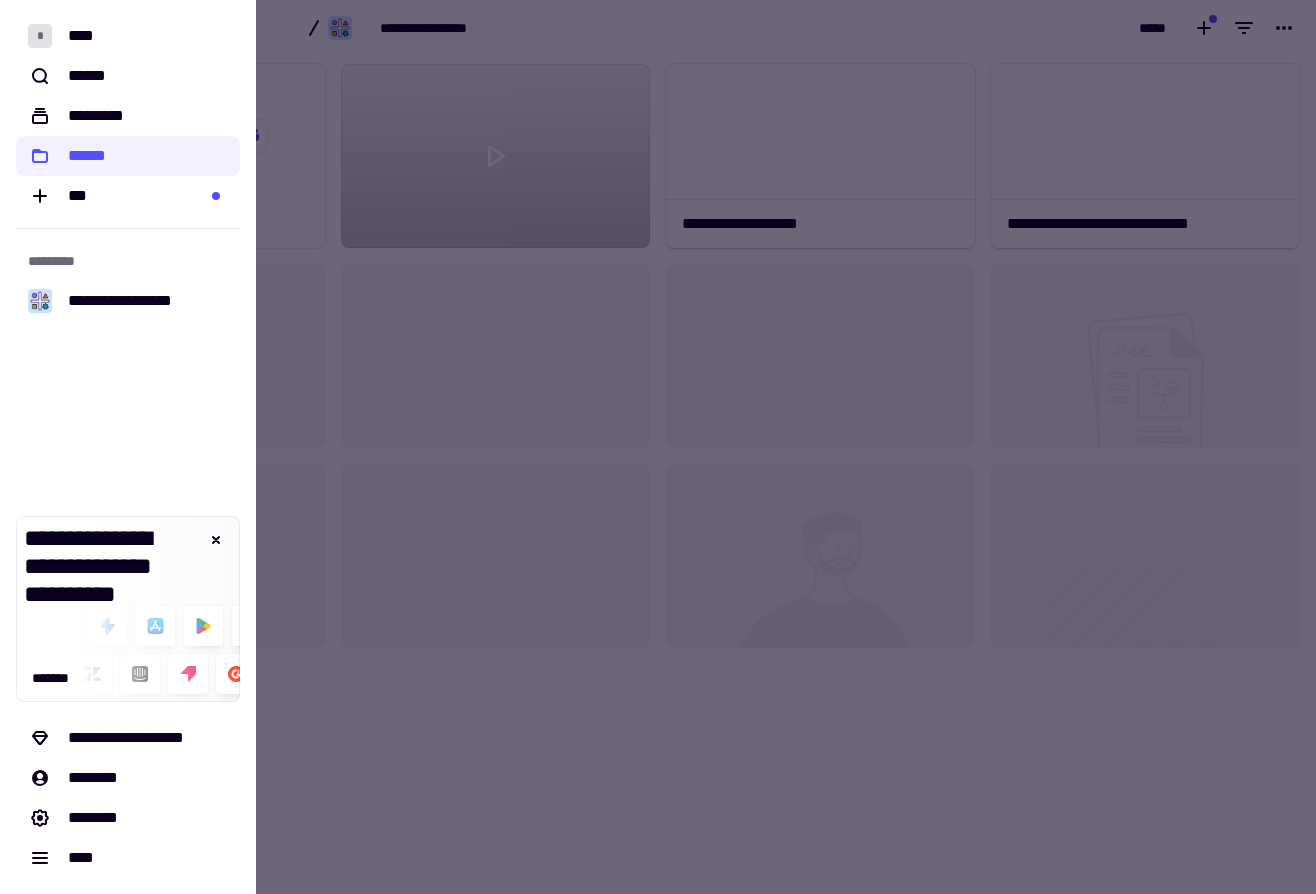 click at bounding box center [658, 447] 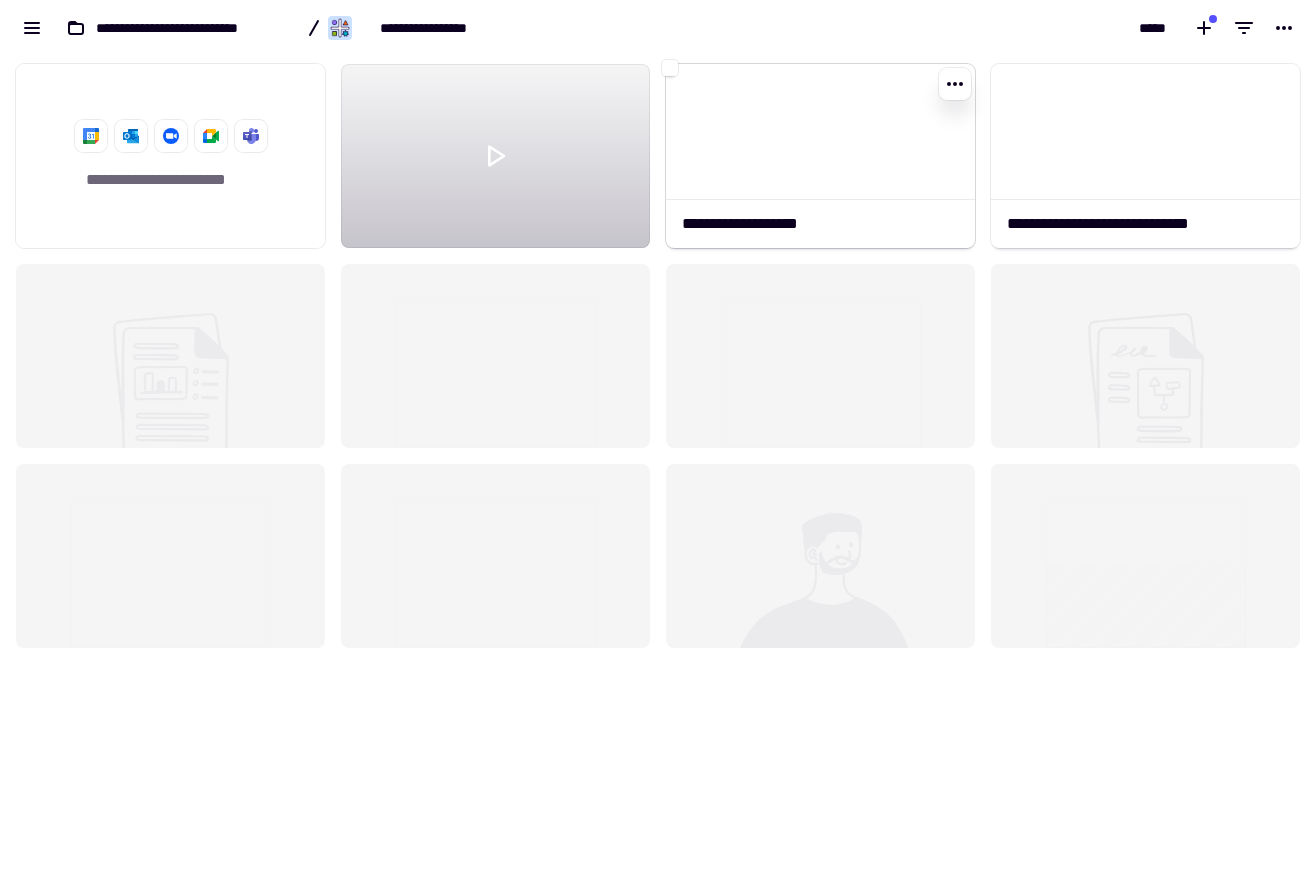 click 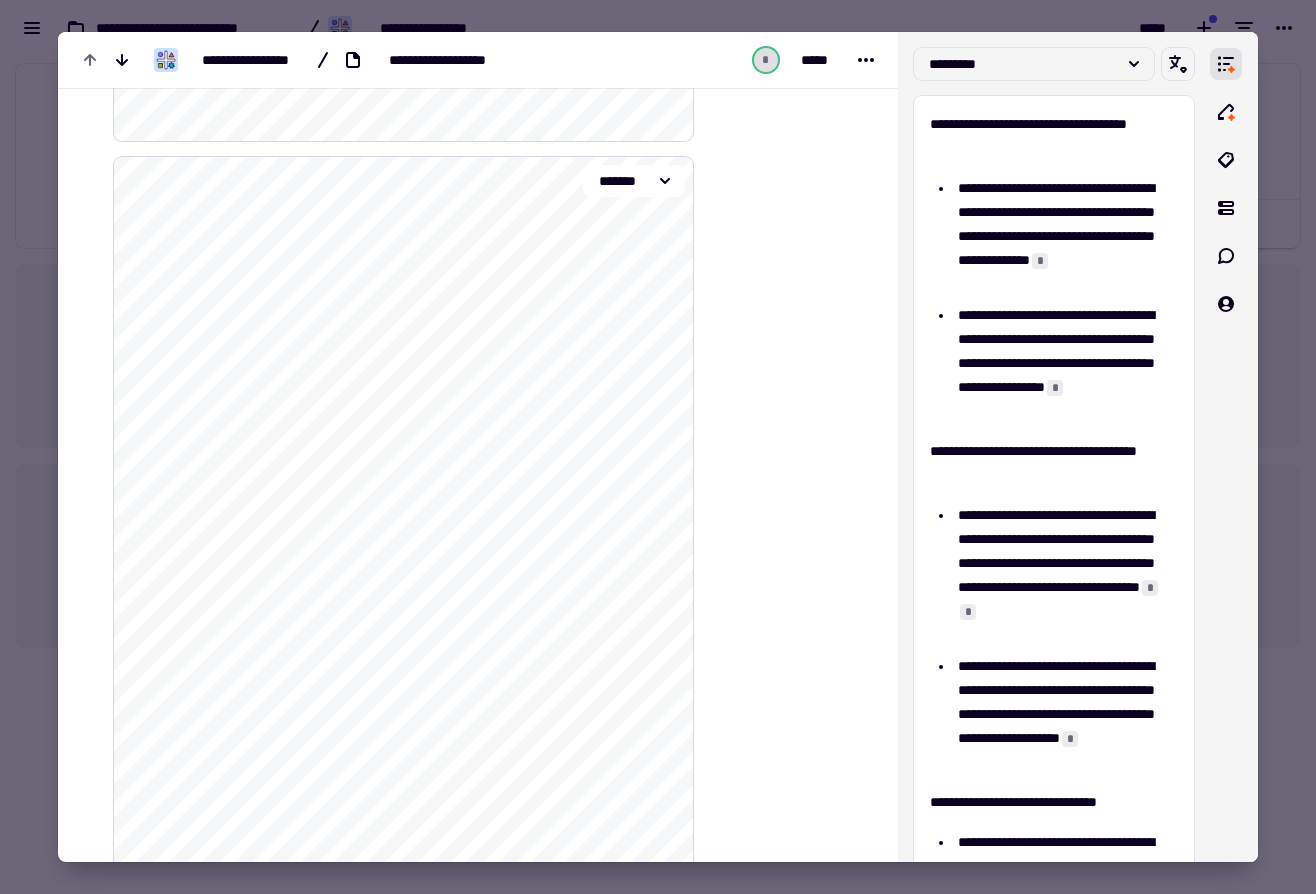scroll, scrollTop: 40661, scrollLeft: 0, axis: vertical 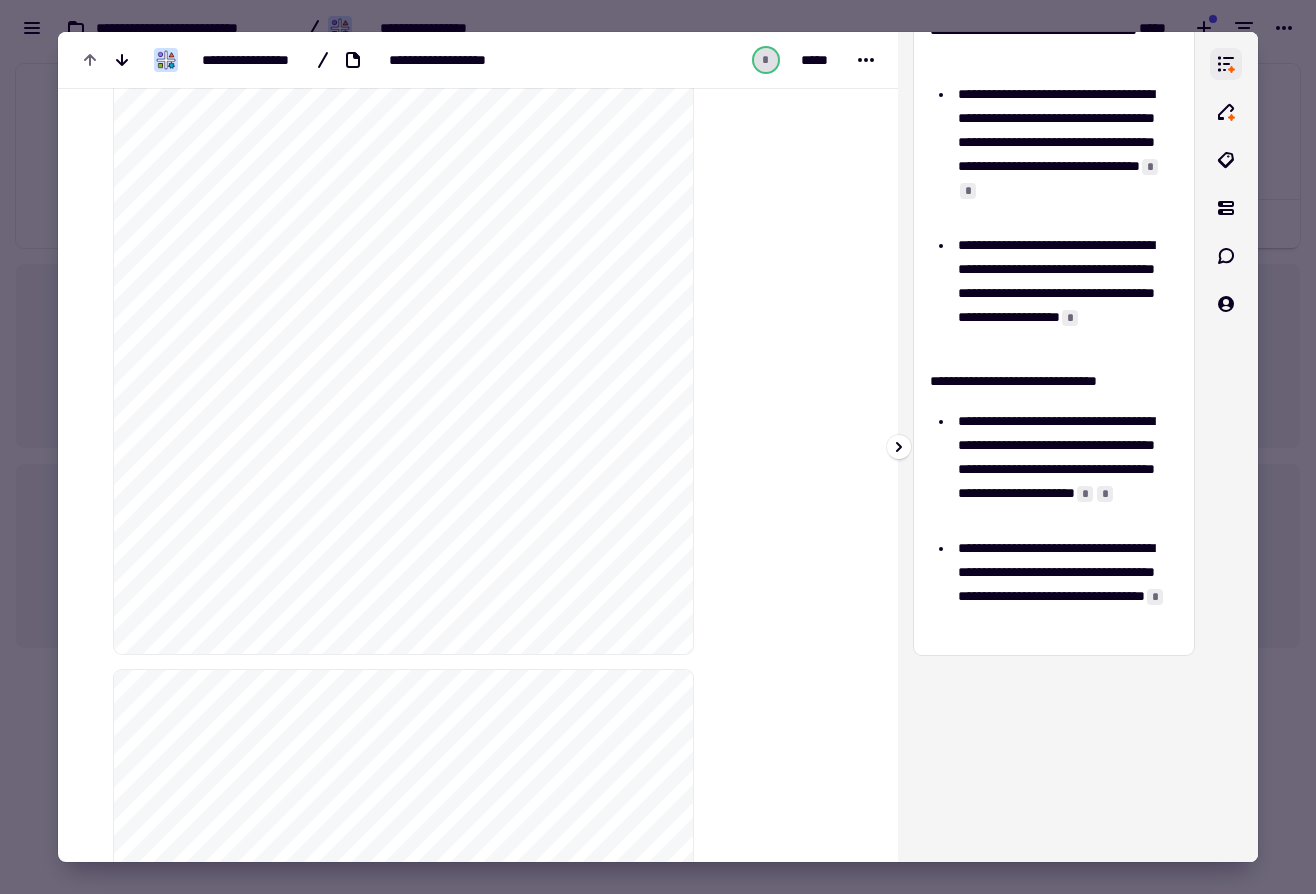 click 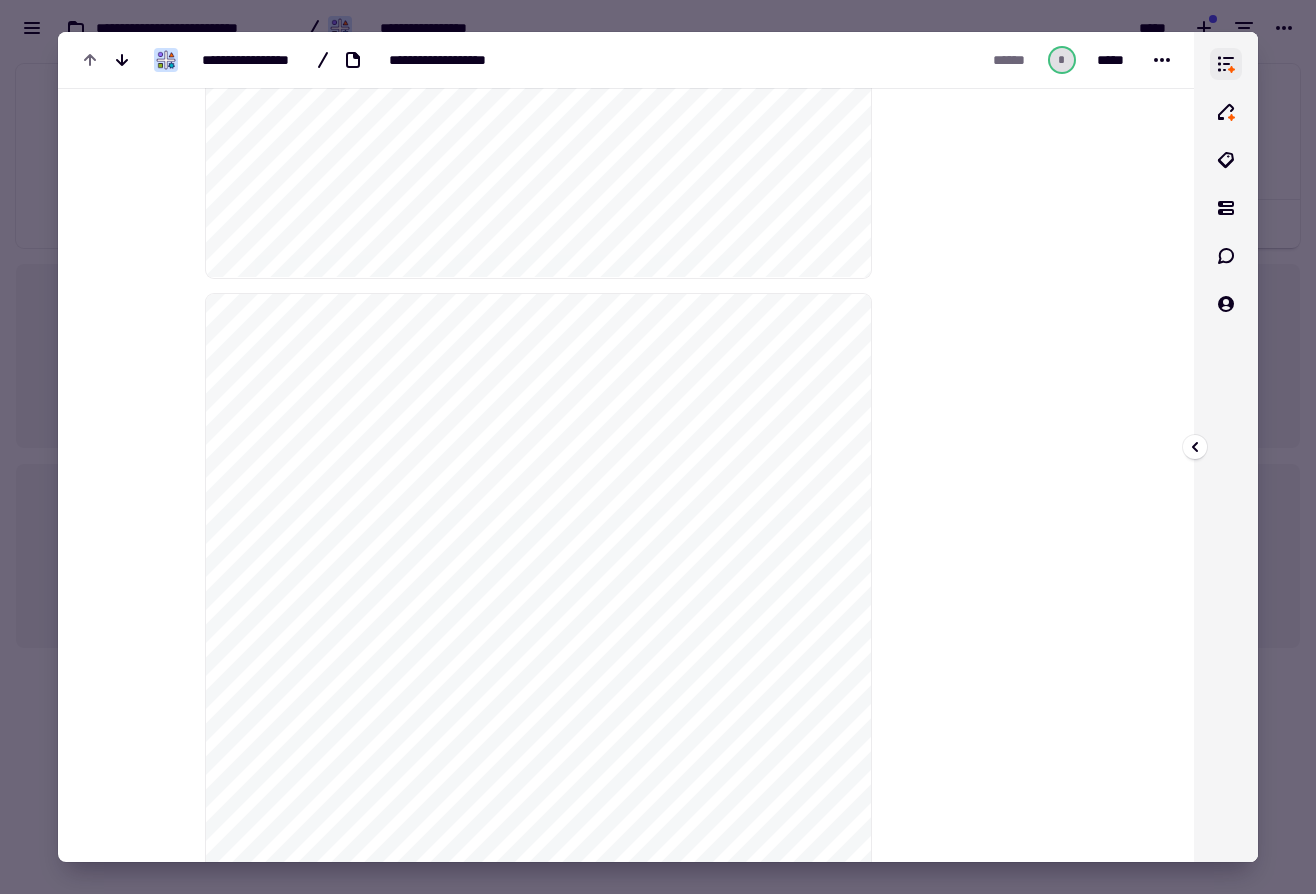 click 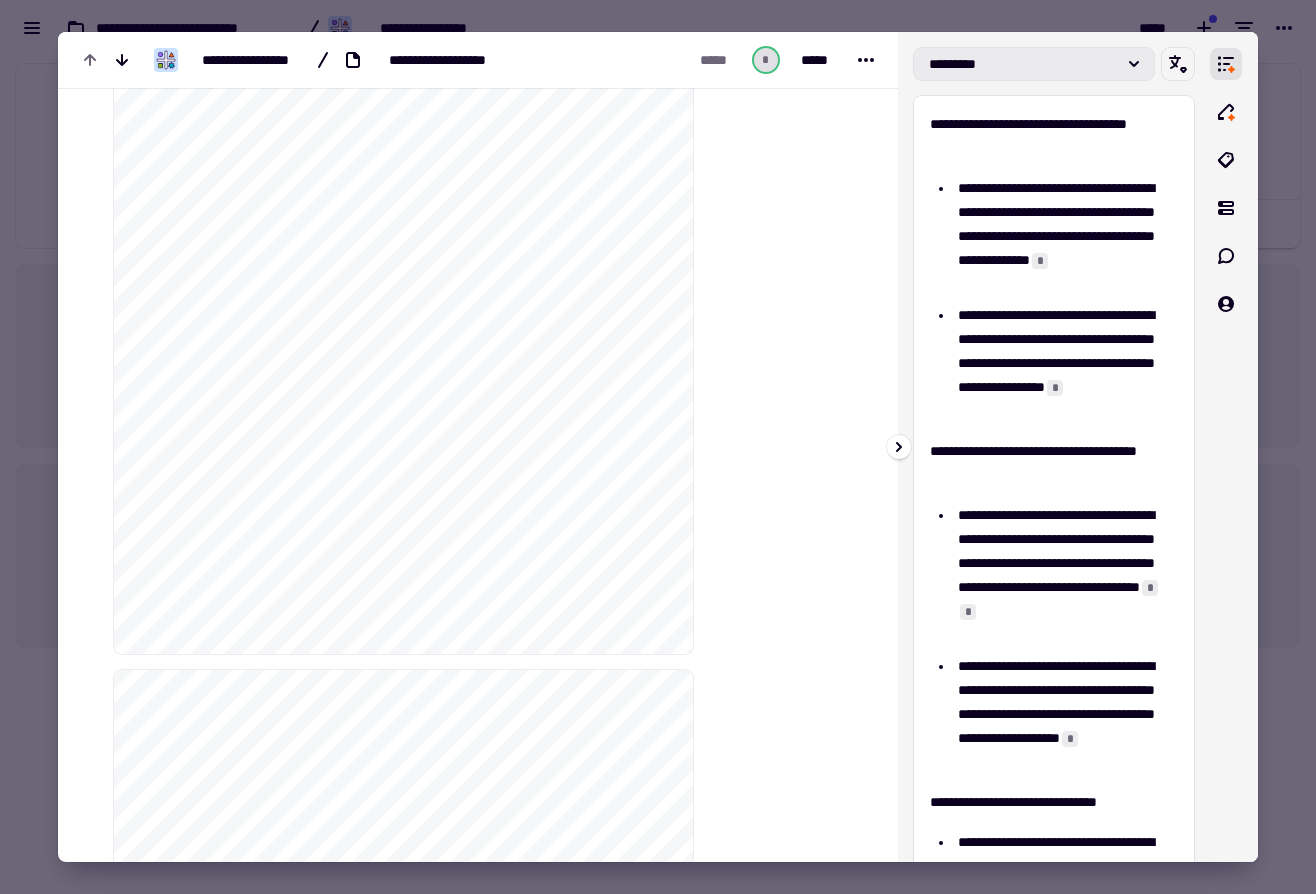 click 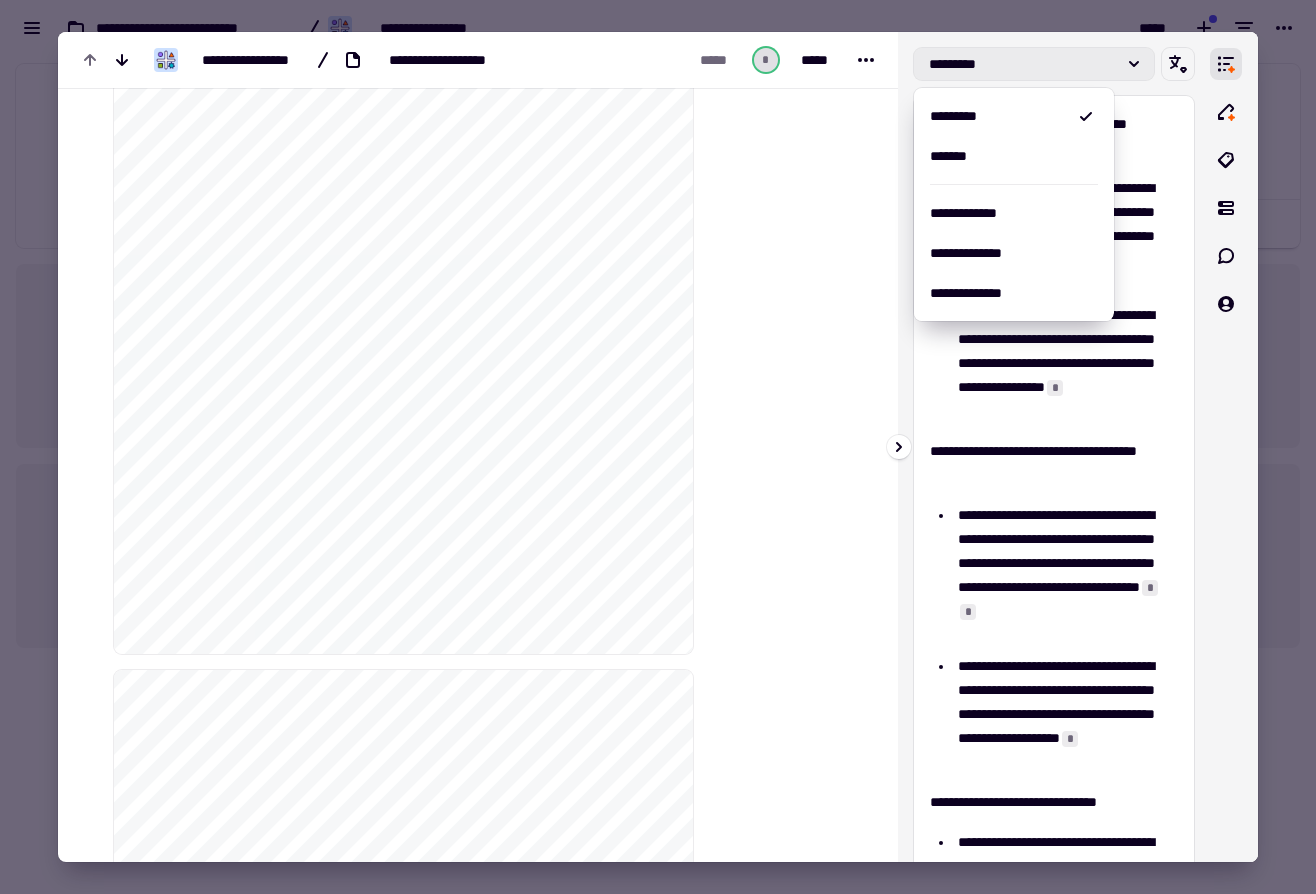 click 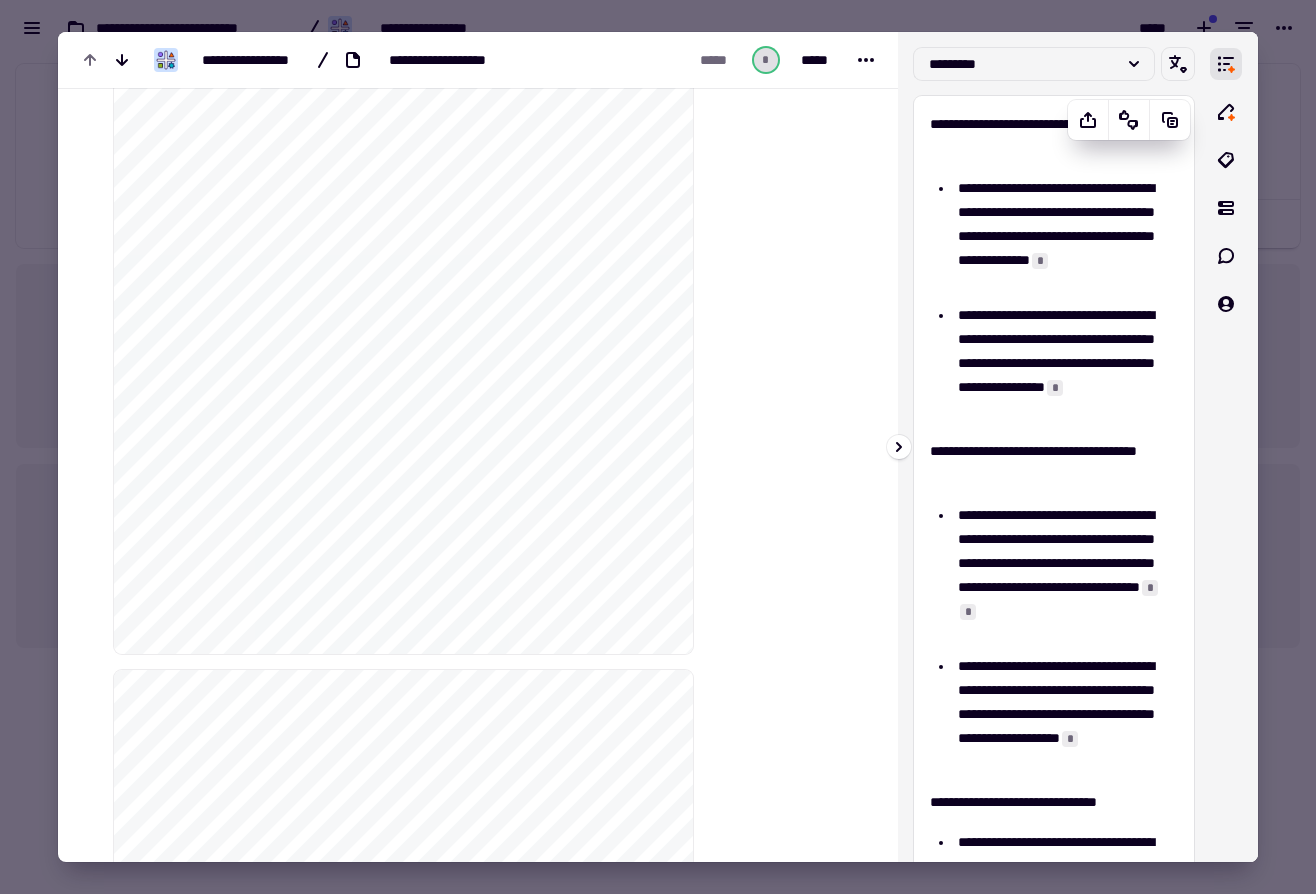 scroll, scrollTop: 421, scrollLeft: 0, axis: vertical 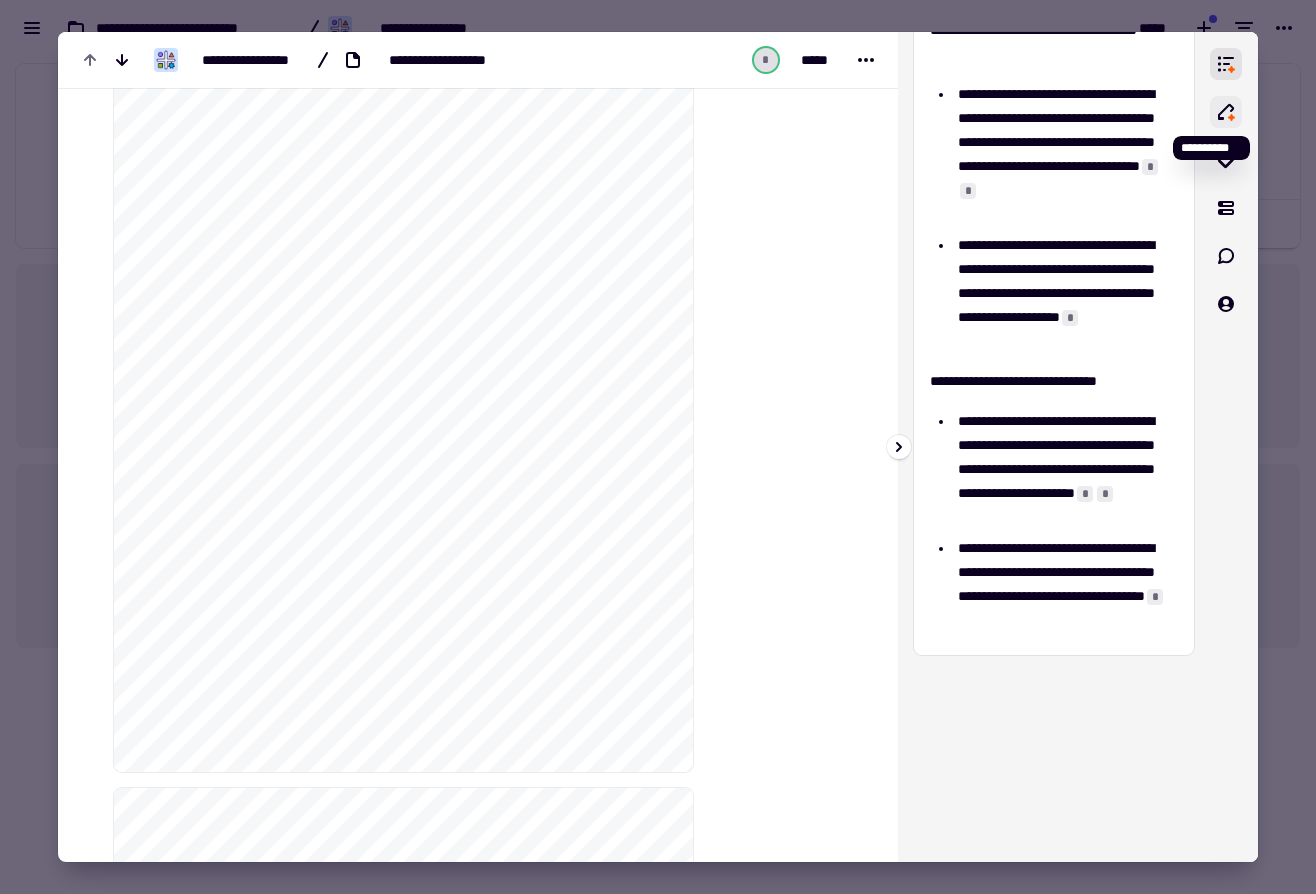 click 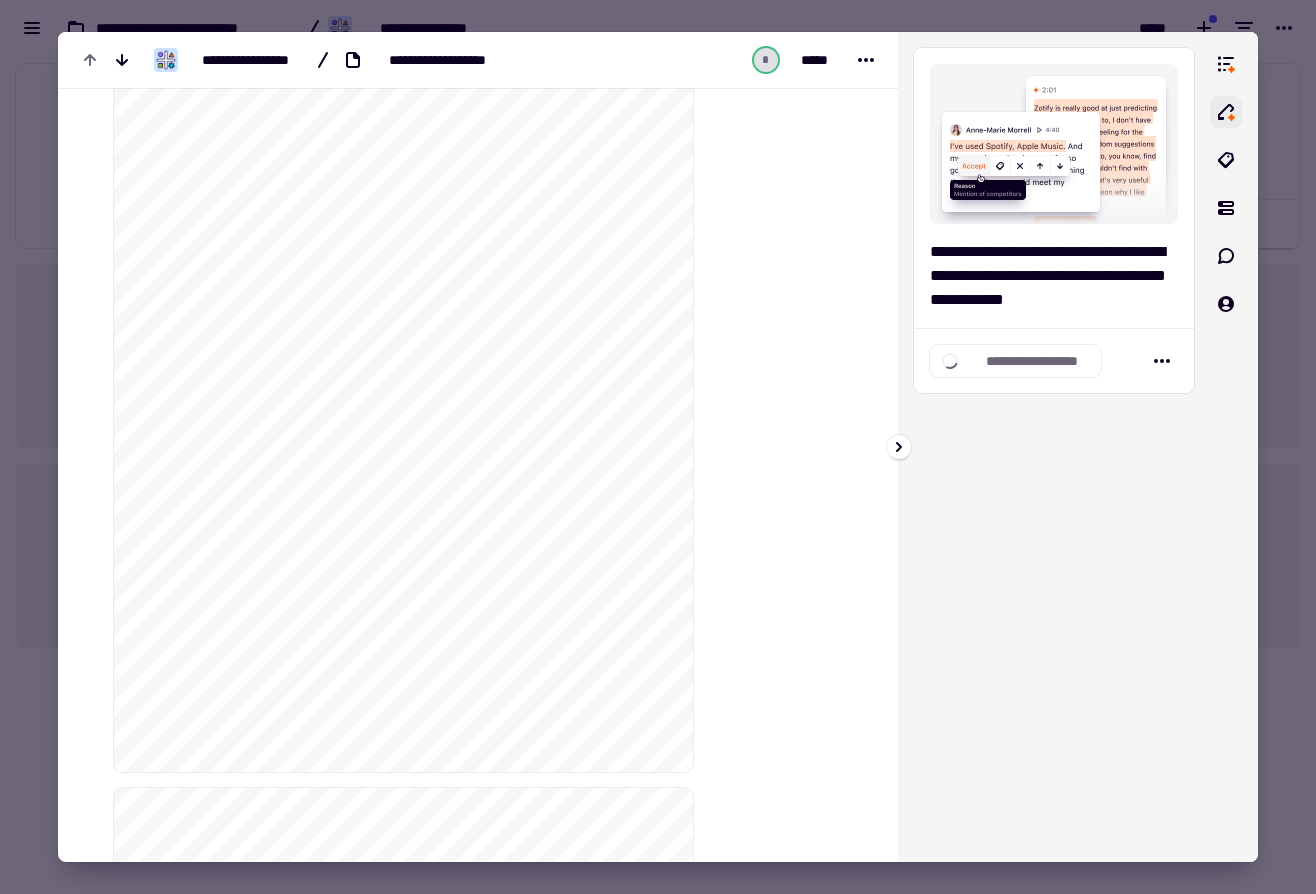 scroll, scrollTop: 0, scrollLeft: 0, axis: both 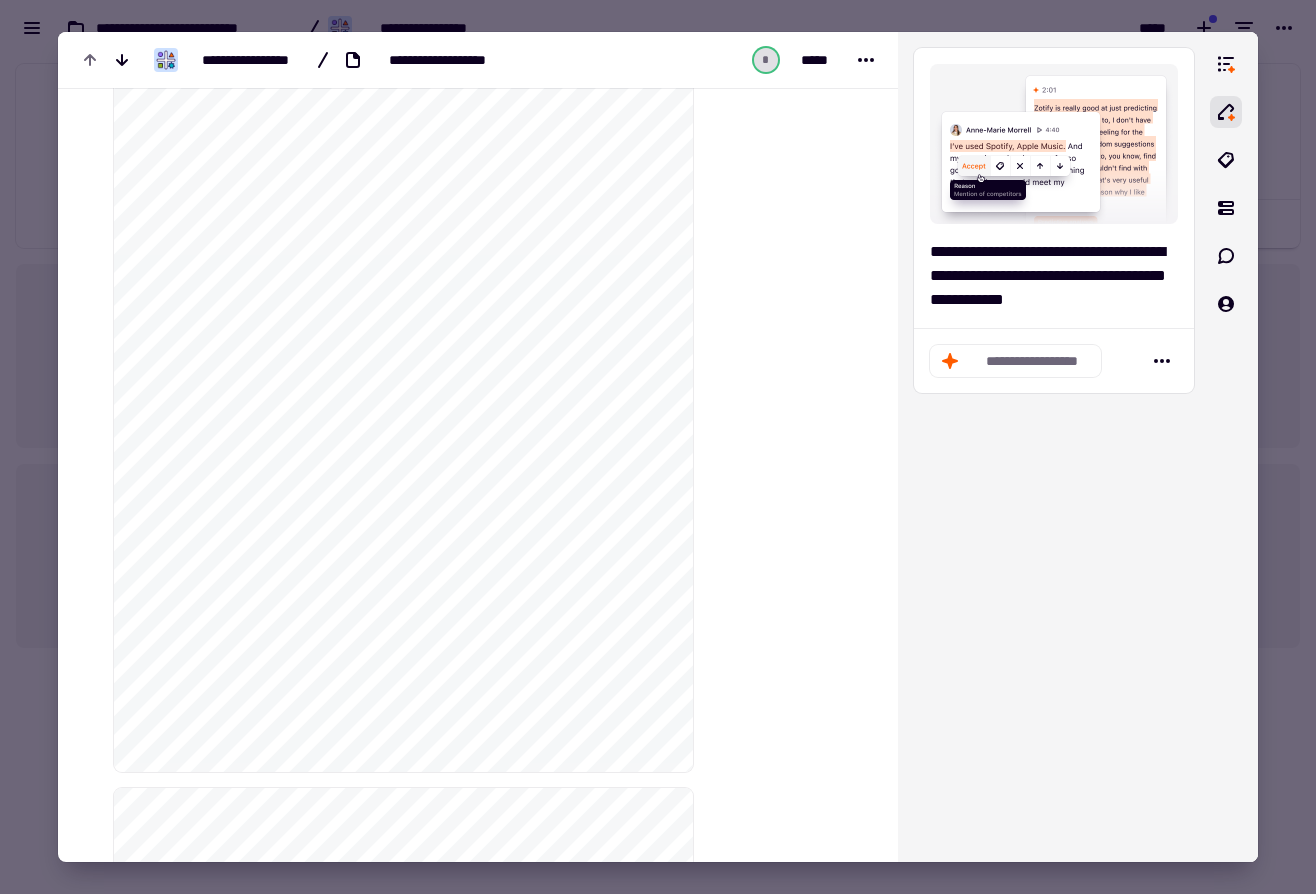 click at bounding box center (658, 447) 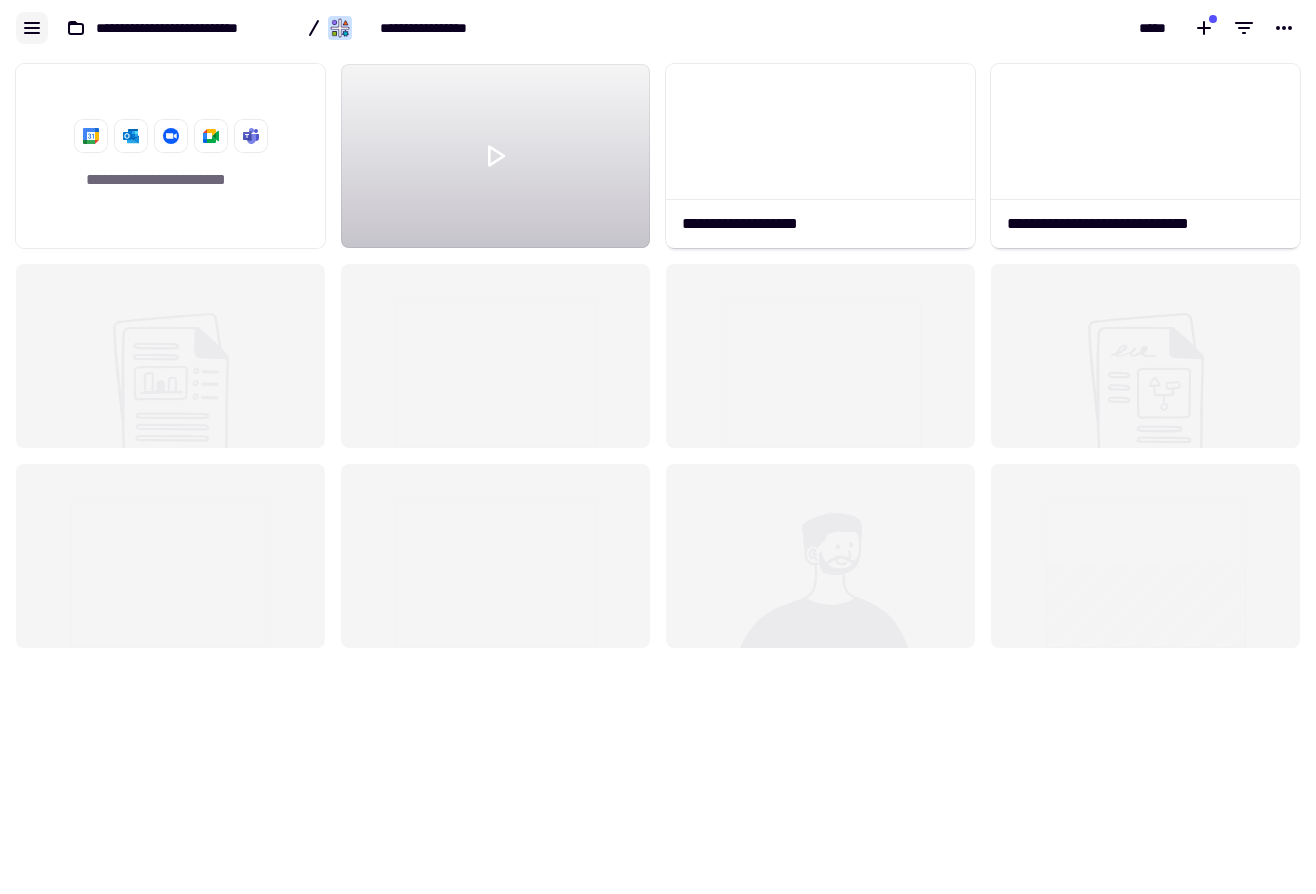 click 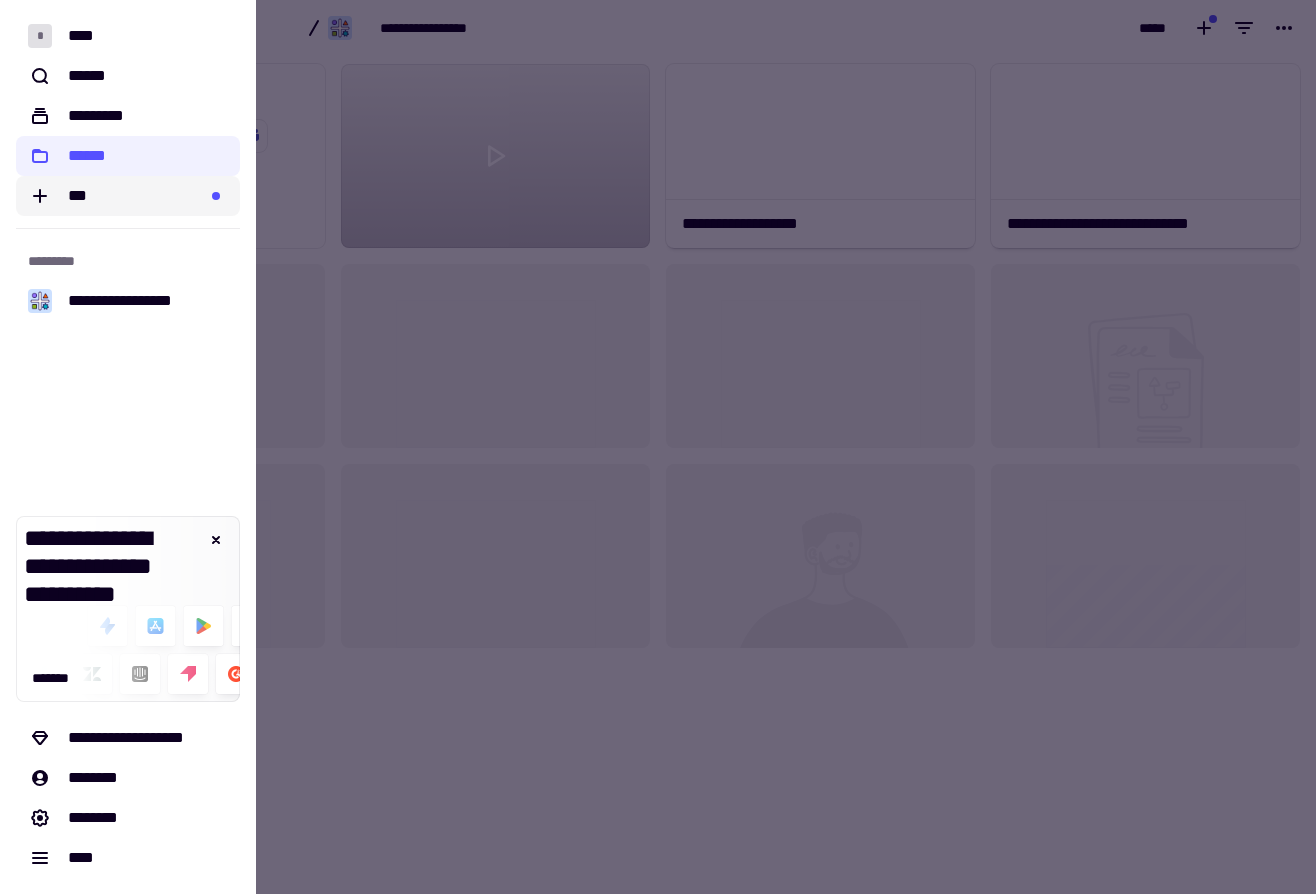 click on "***" 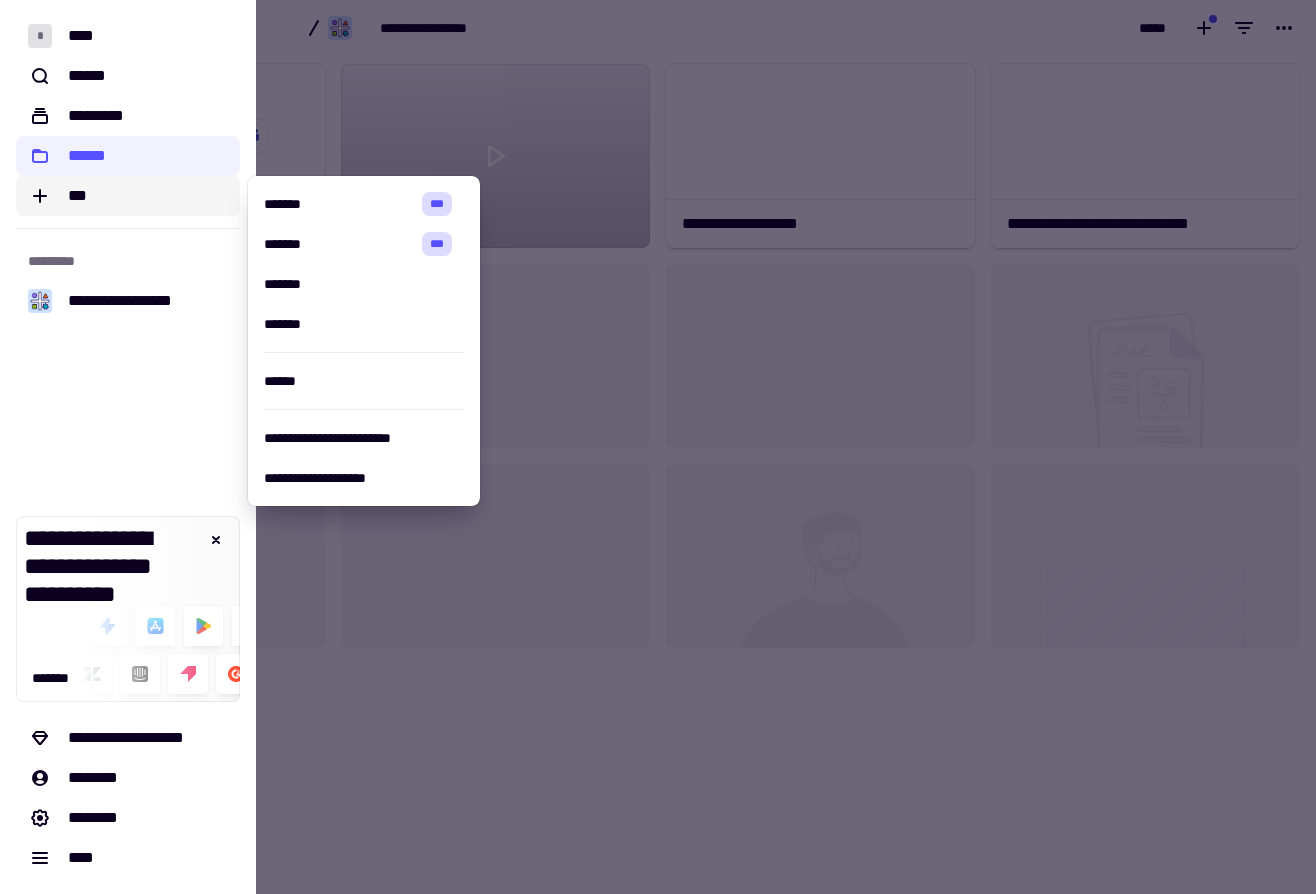 click on "***" 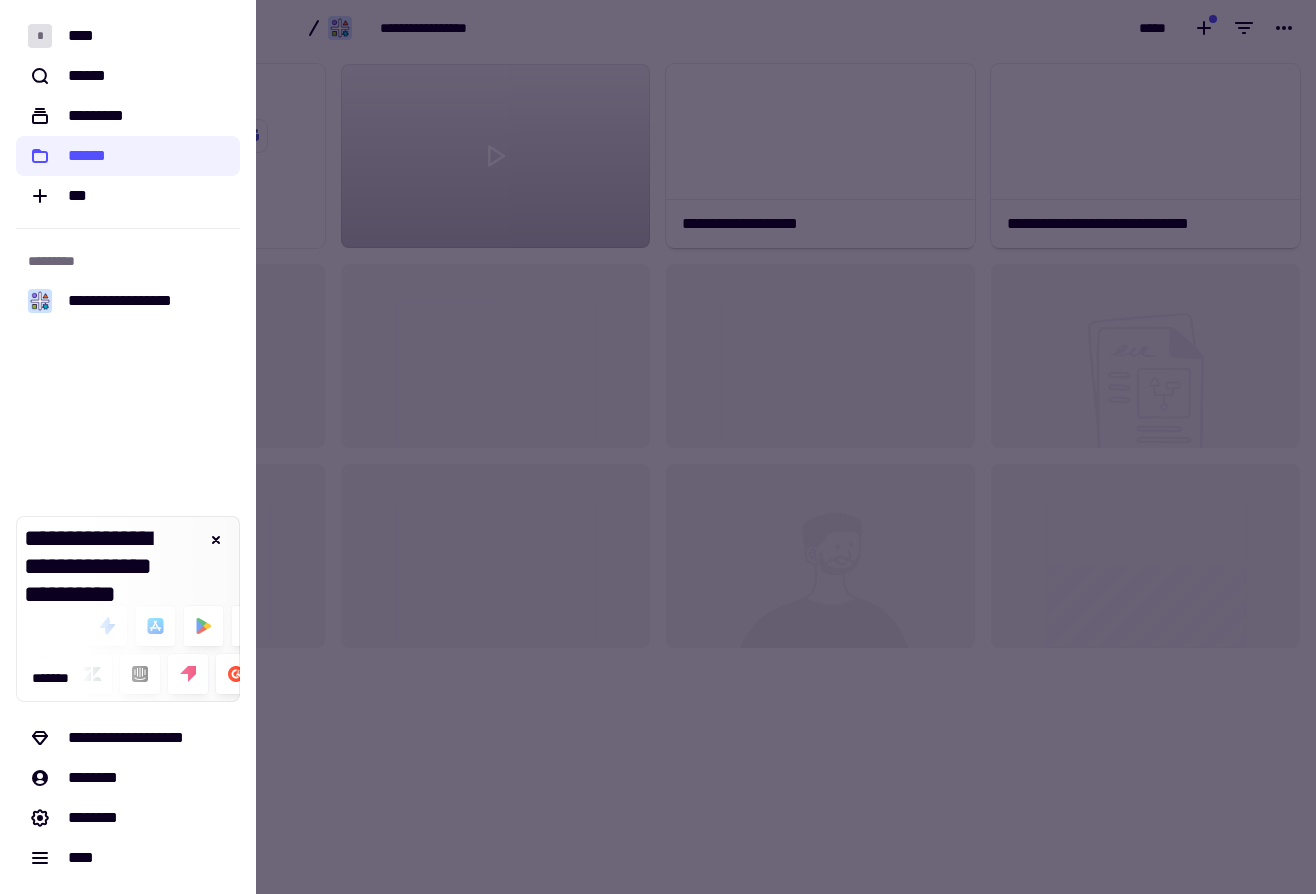 click at bounding box center (658, 447) 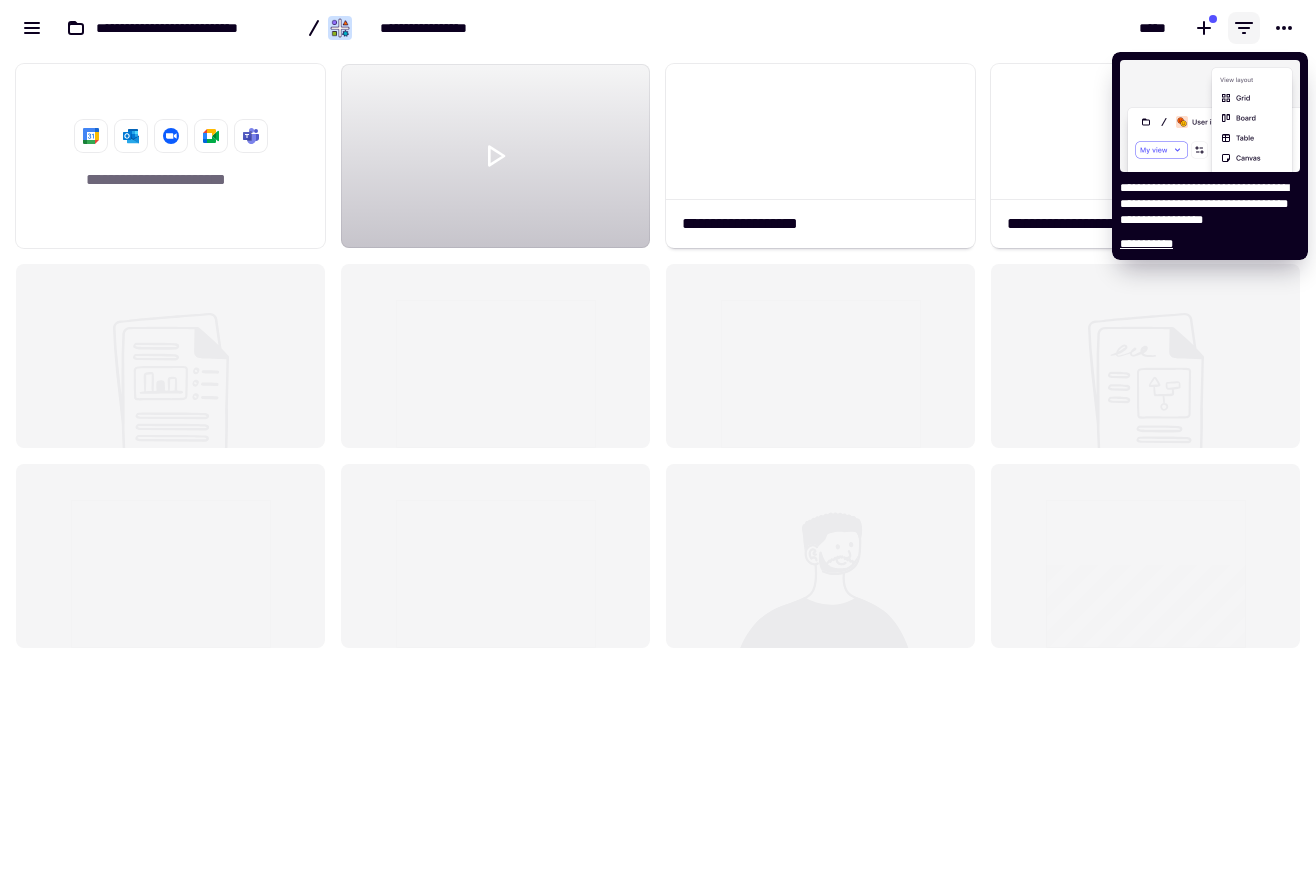 click 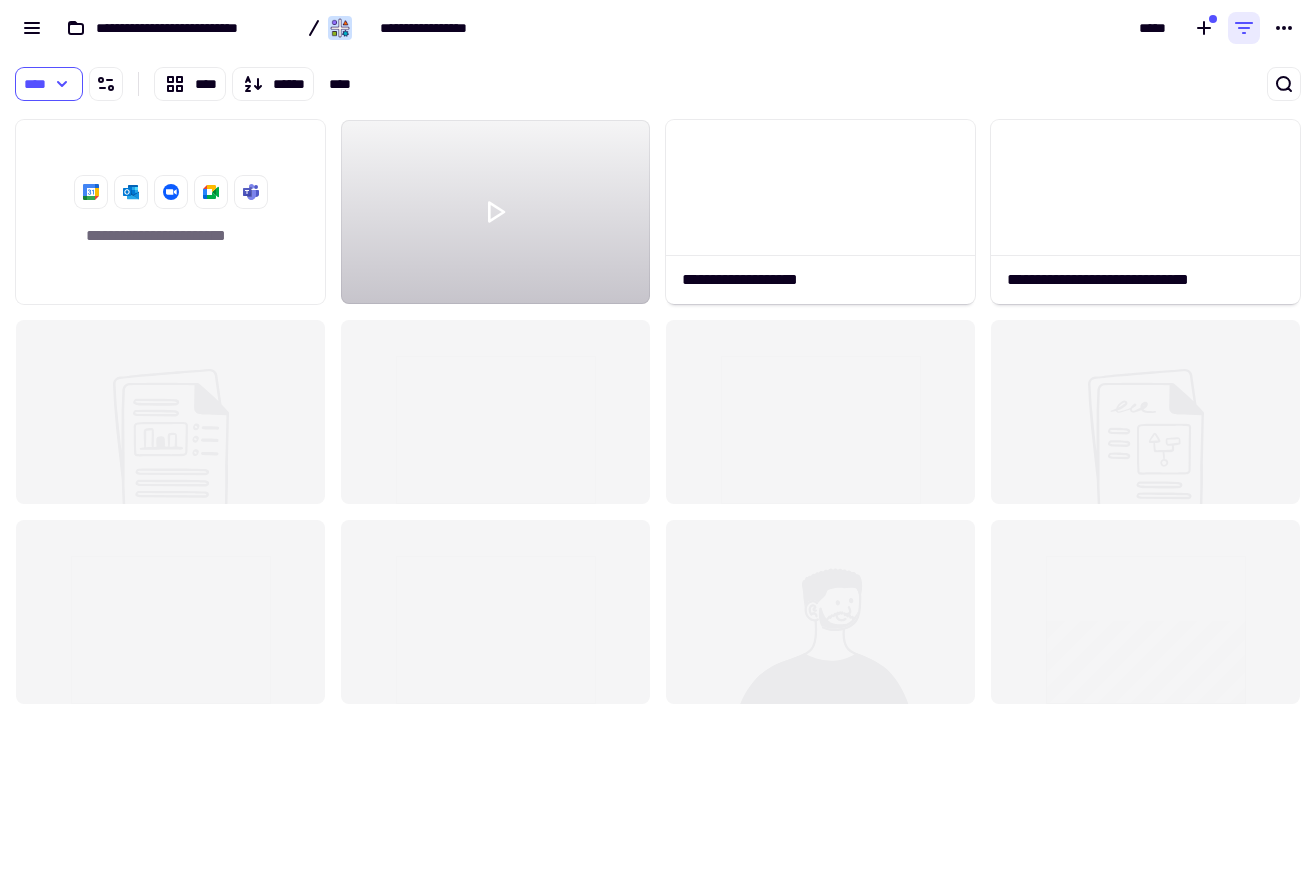 scroll, scrollTop: 782, scrollLeft: 1316, axis: both 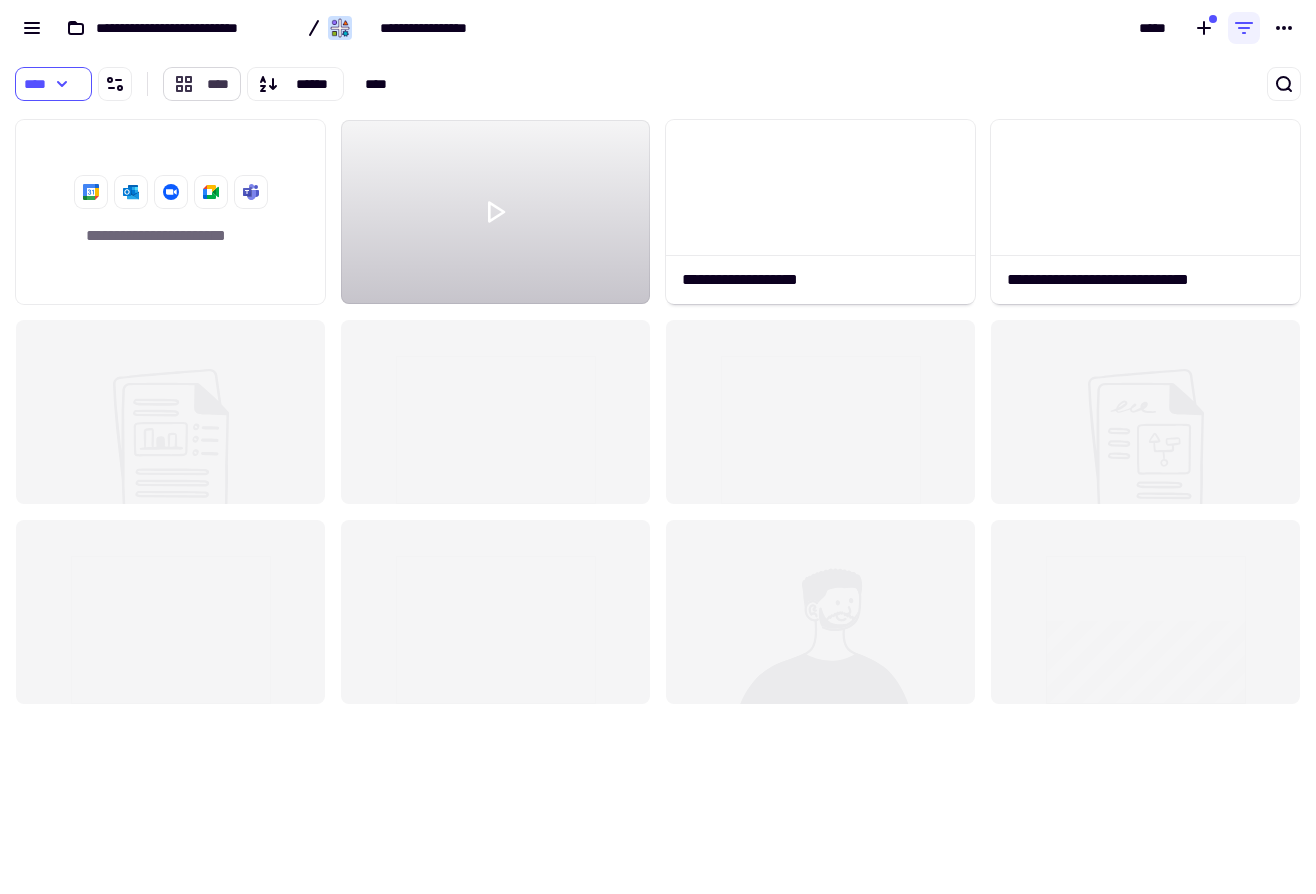 click 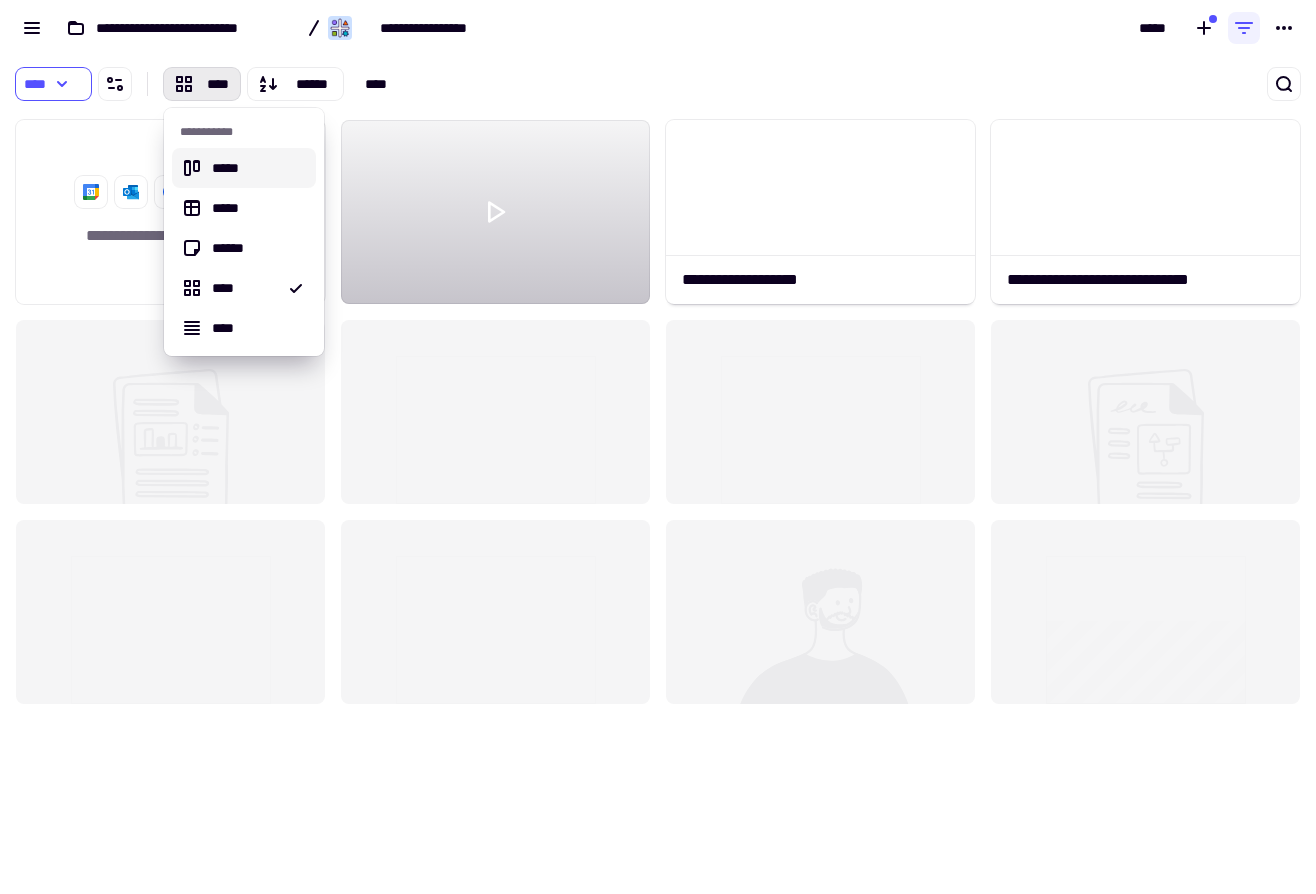 click on "*****" at bounding box center [244, 168] 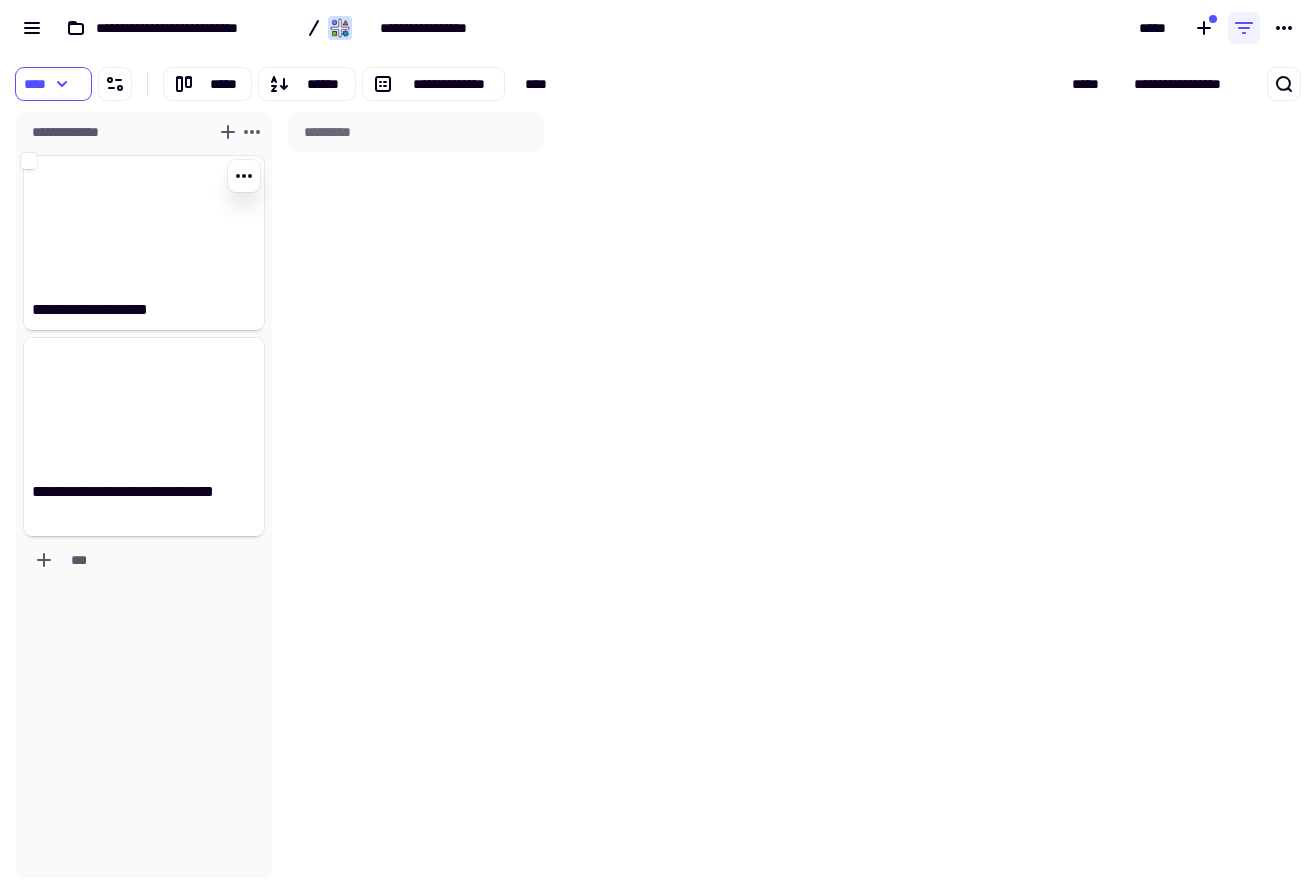scroll, scrollTop: 1, scrollLeft: 1, axis: both 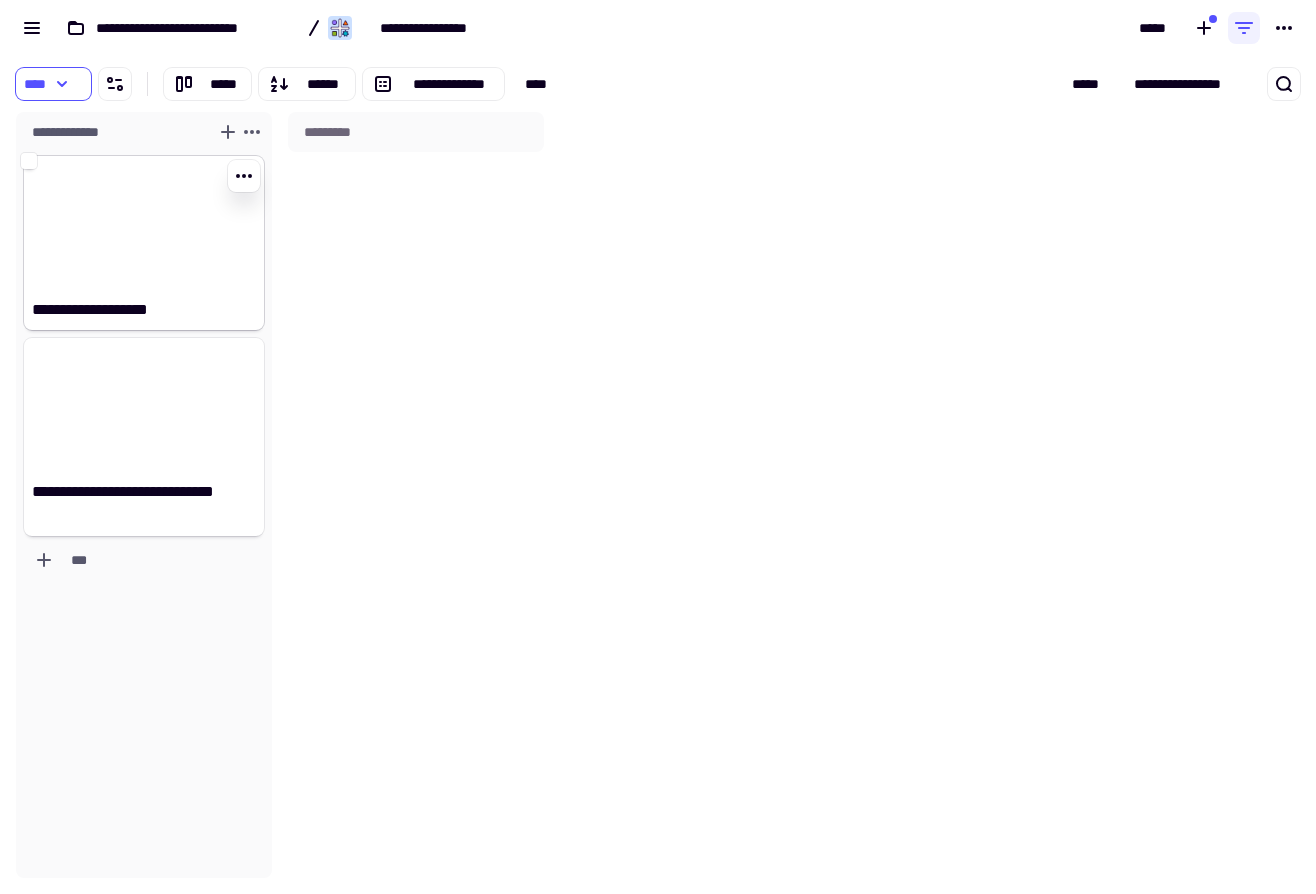 click 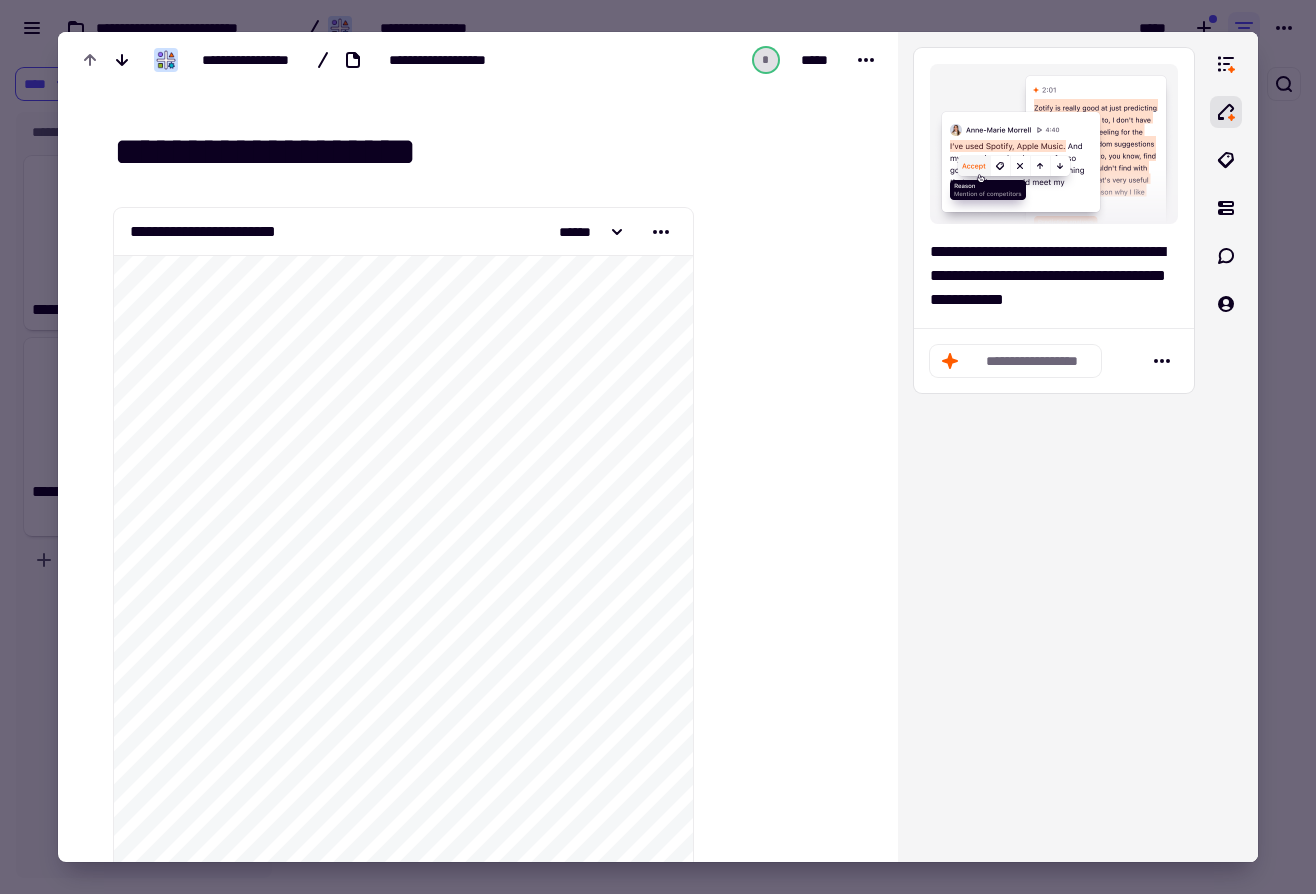 click at bounding box center [658, 447] 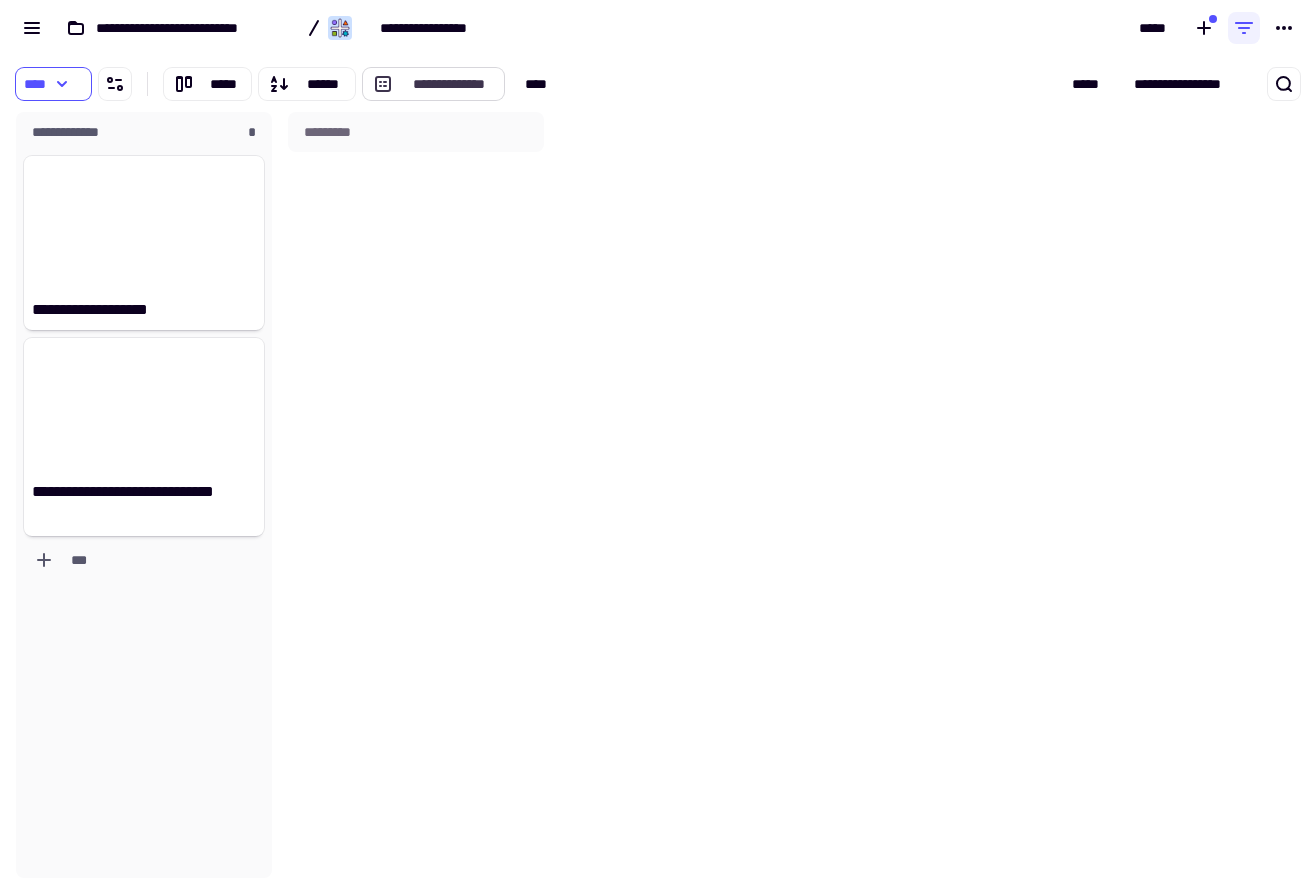 click on "**********" 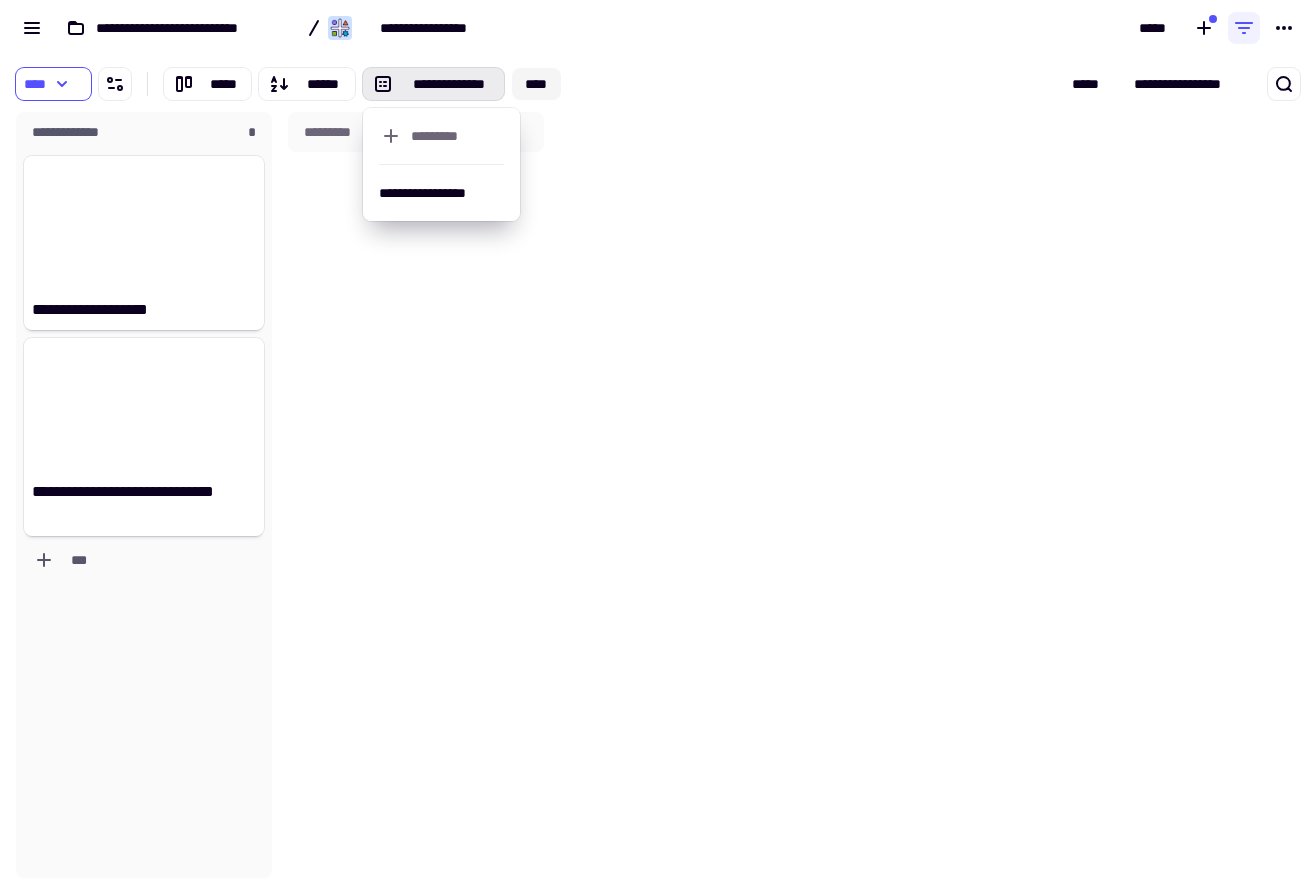 click on "****" 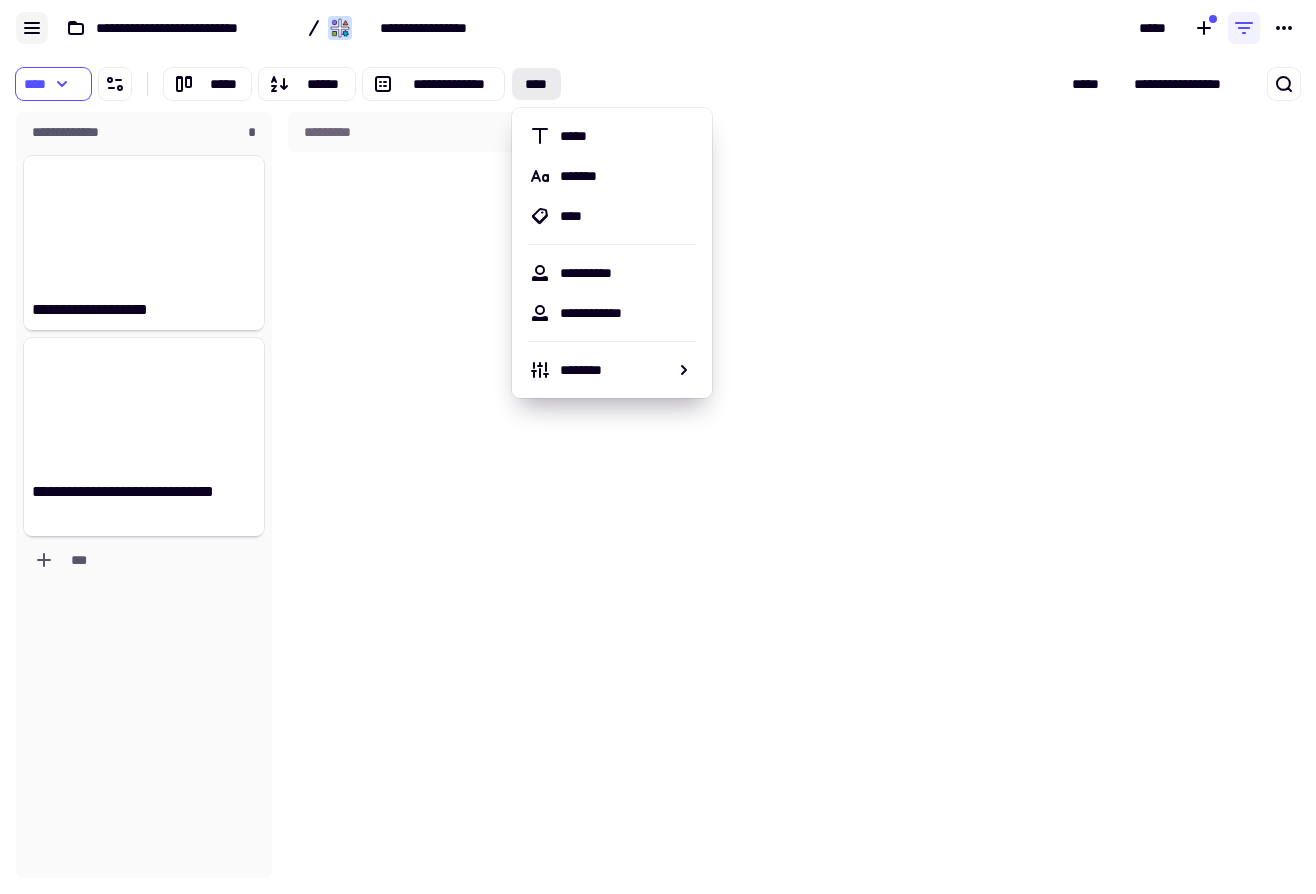 click 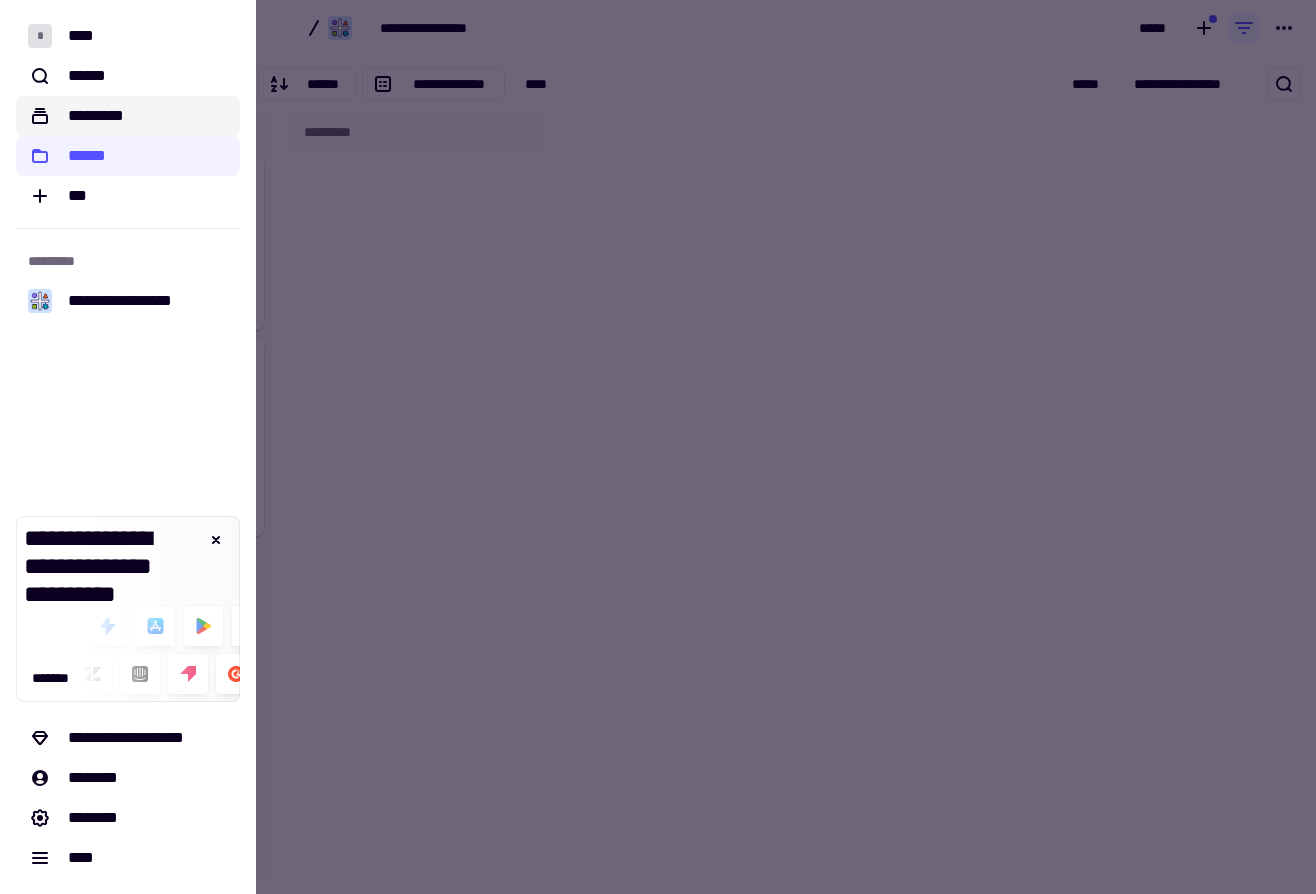 click on "*********" 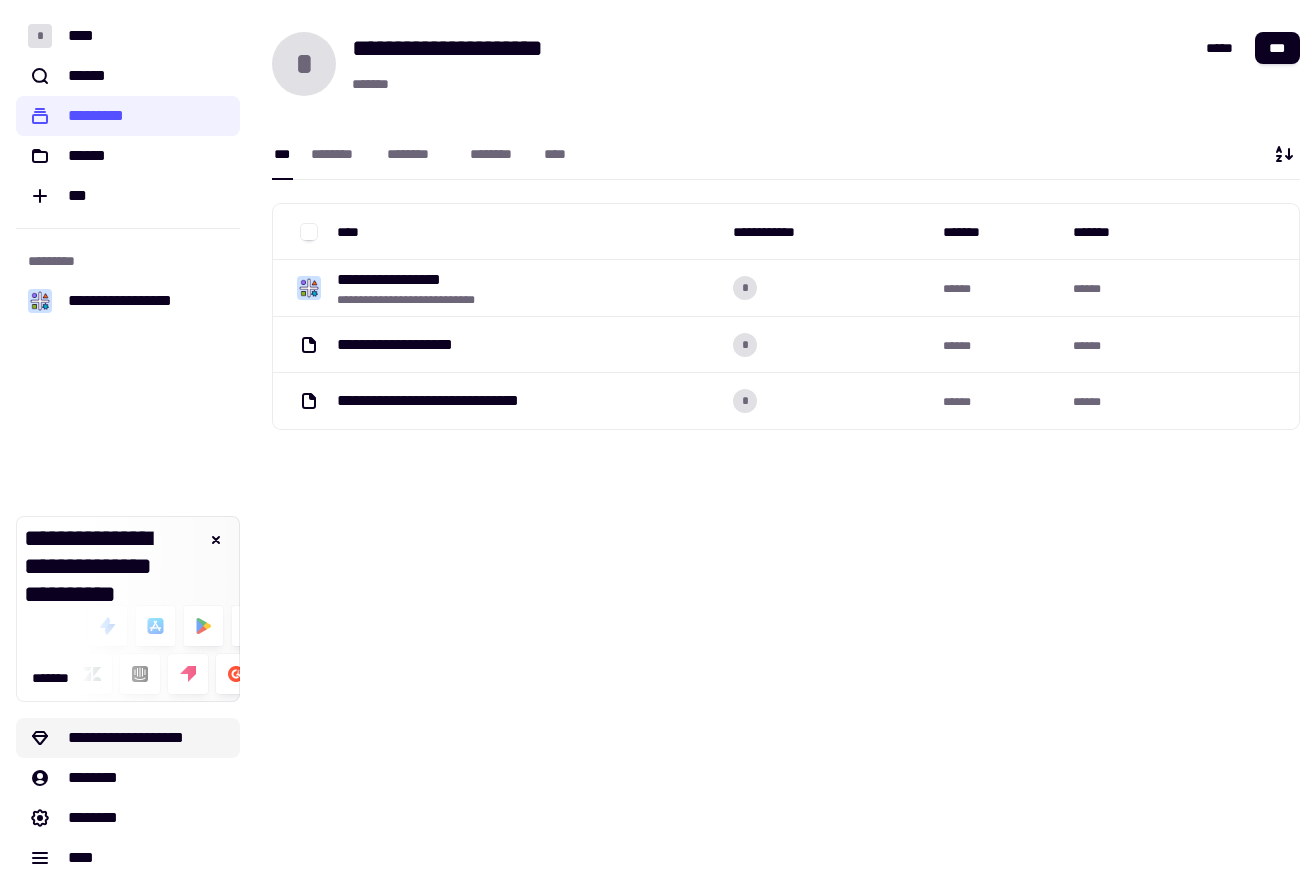 click on "**********" 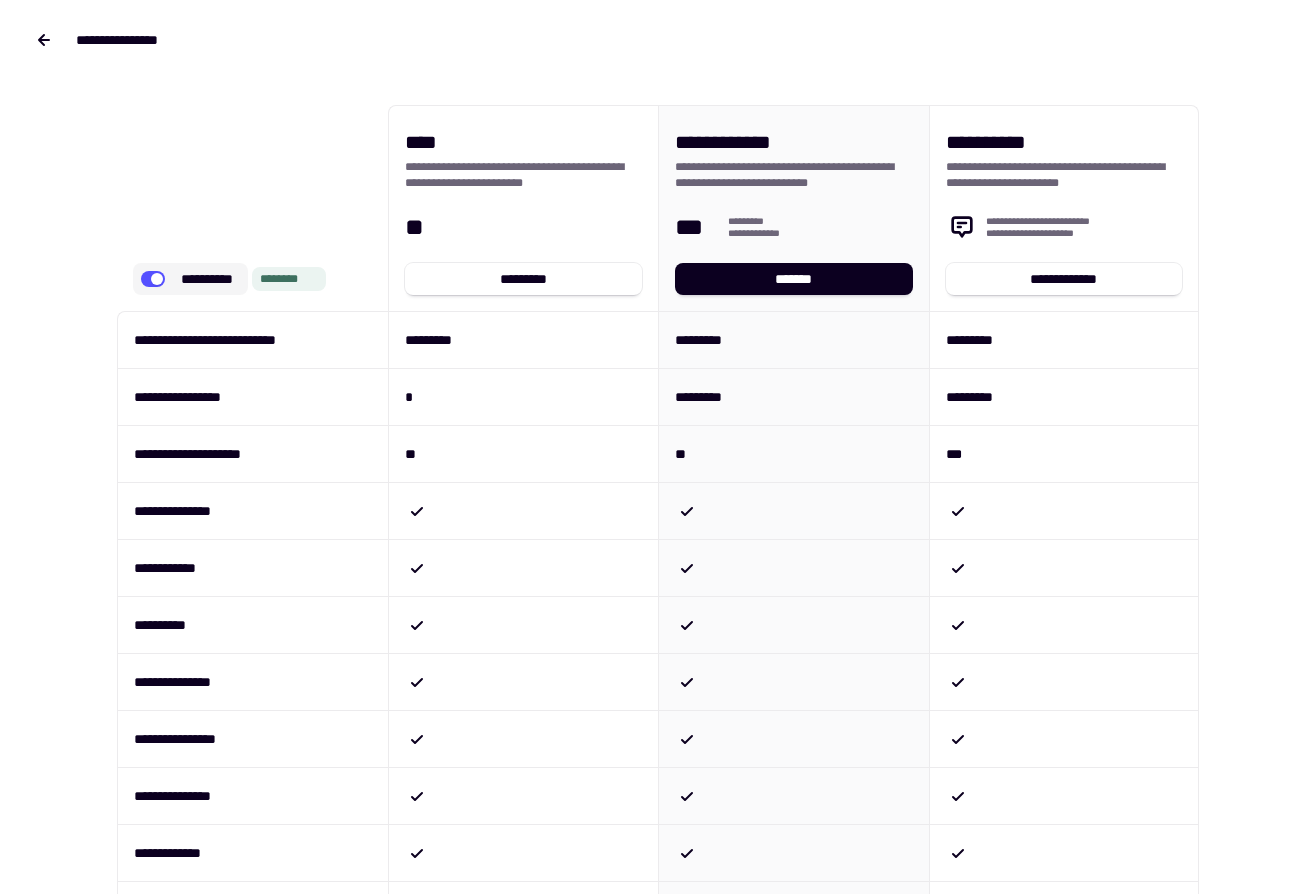 click 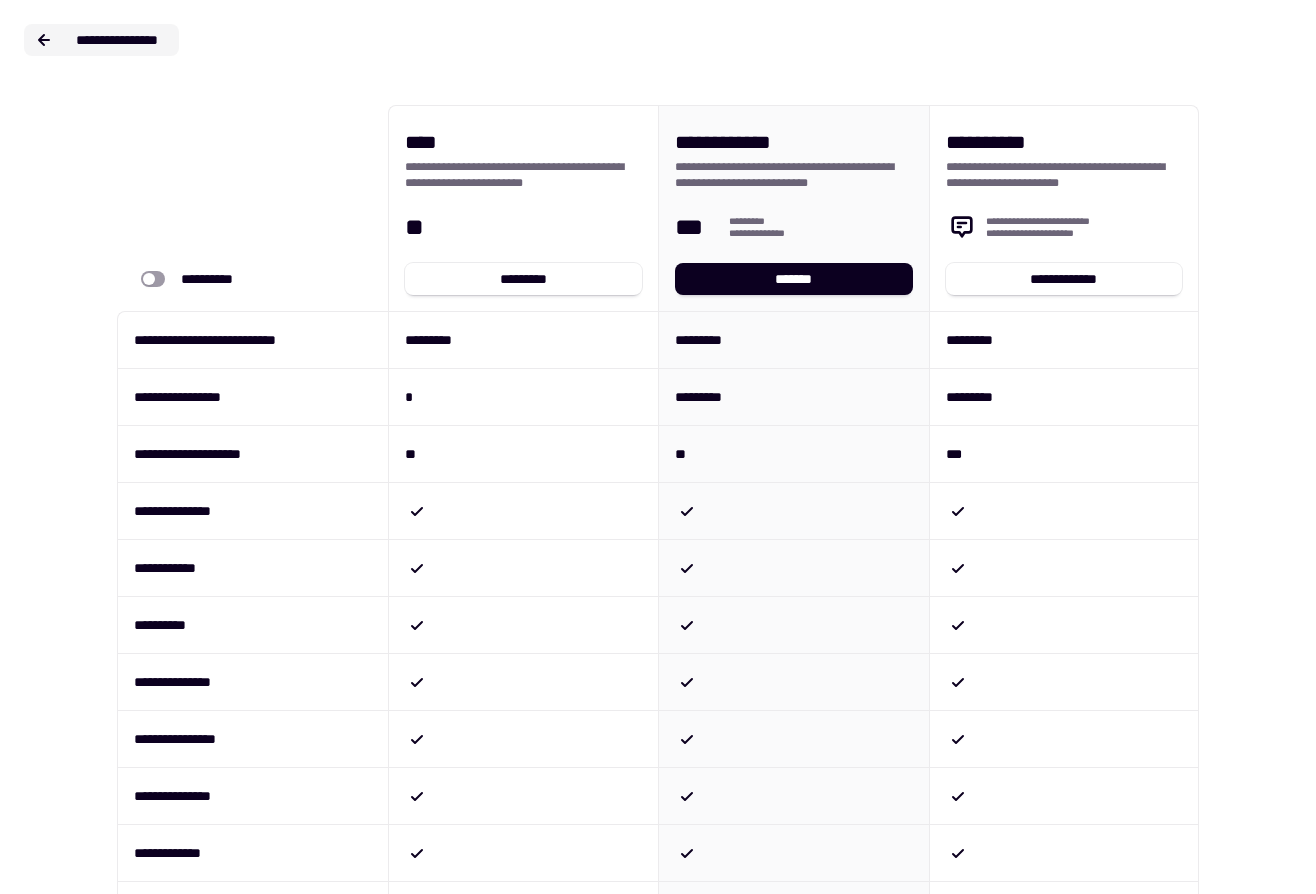 click 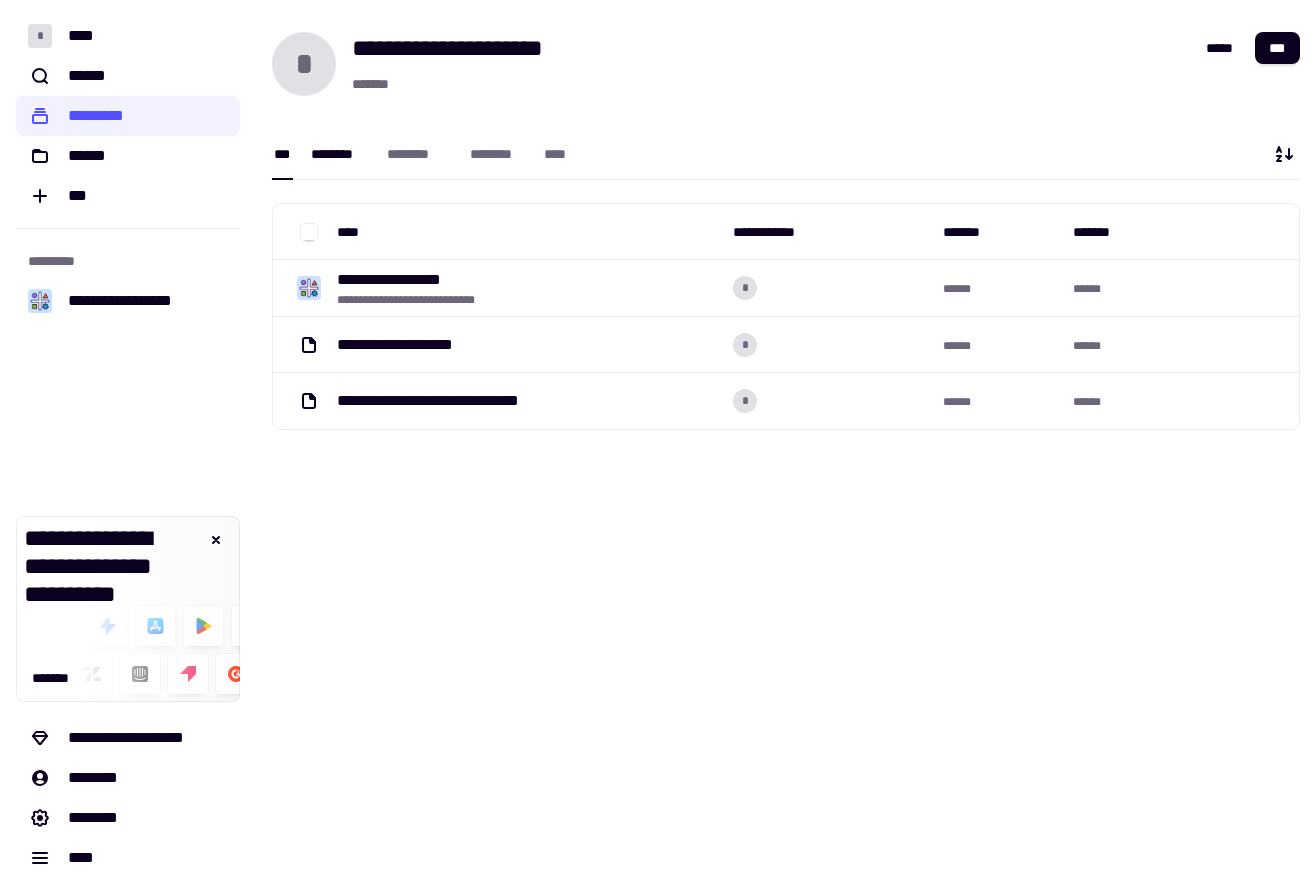 click on "********" at bounding box center (339, 154) 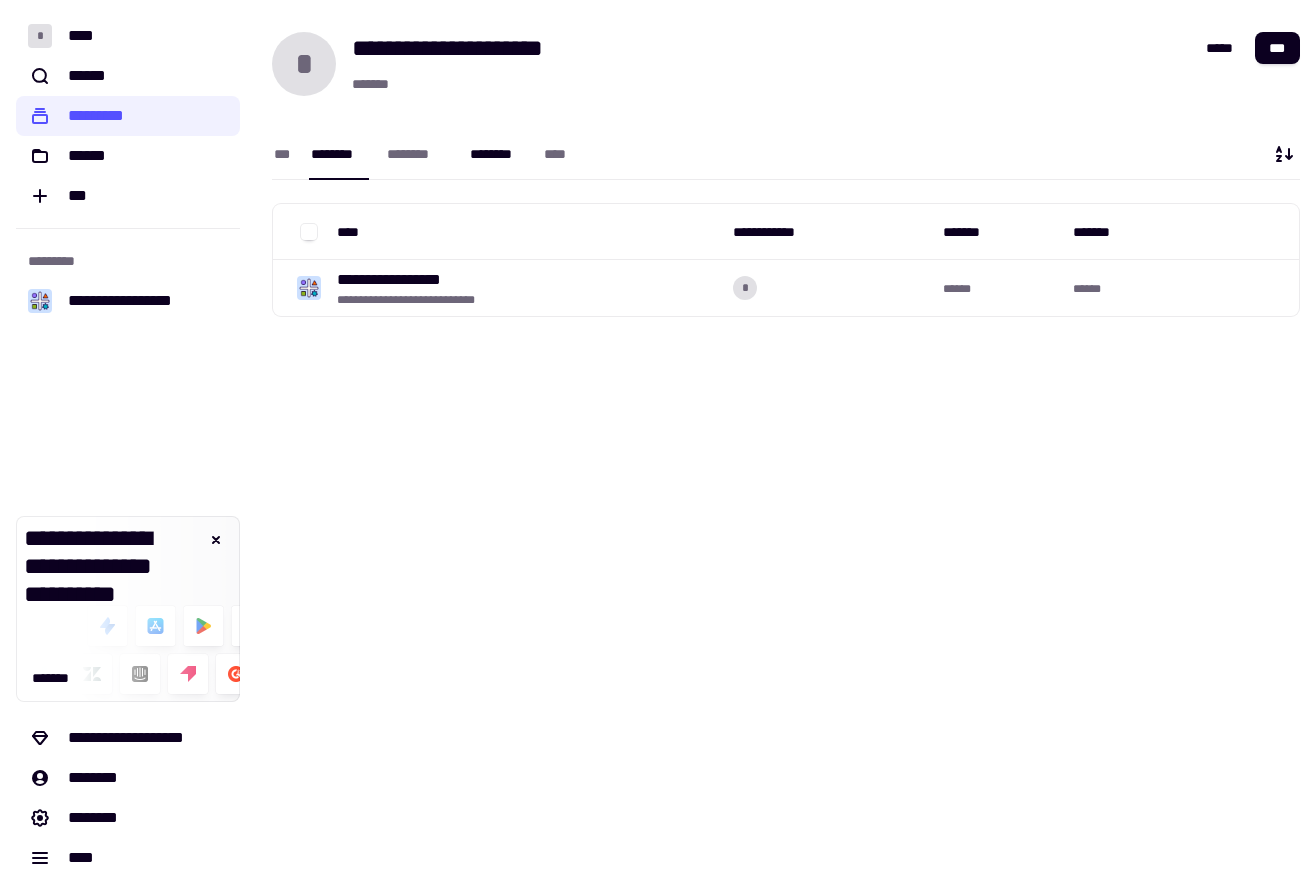 click on "********" at bounding box center [497, 154] 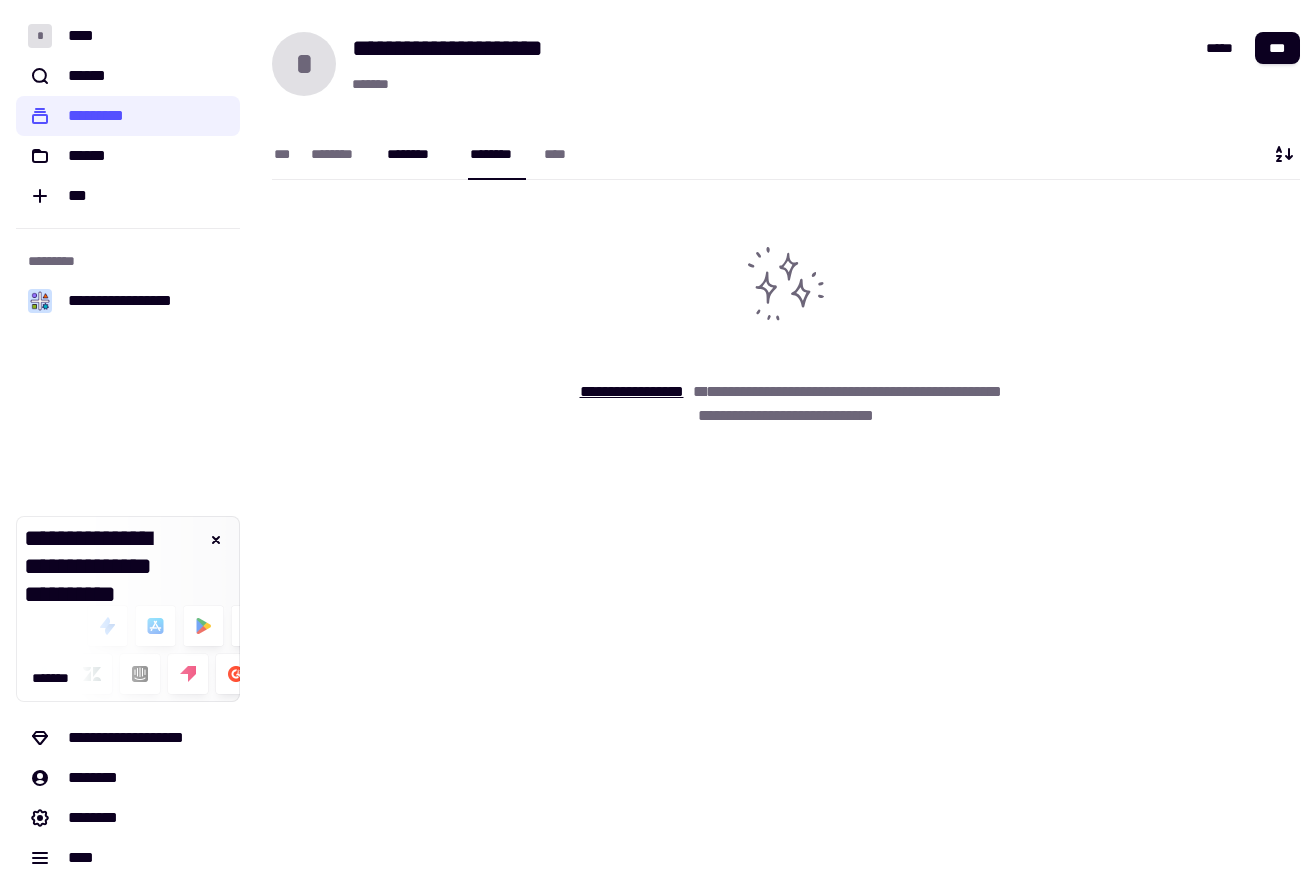 click on "********" at bounding box center [418, 154] 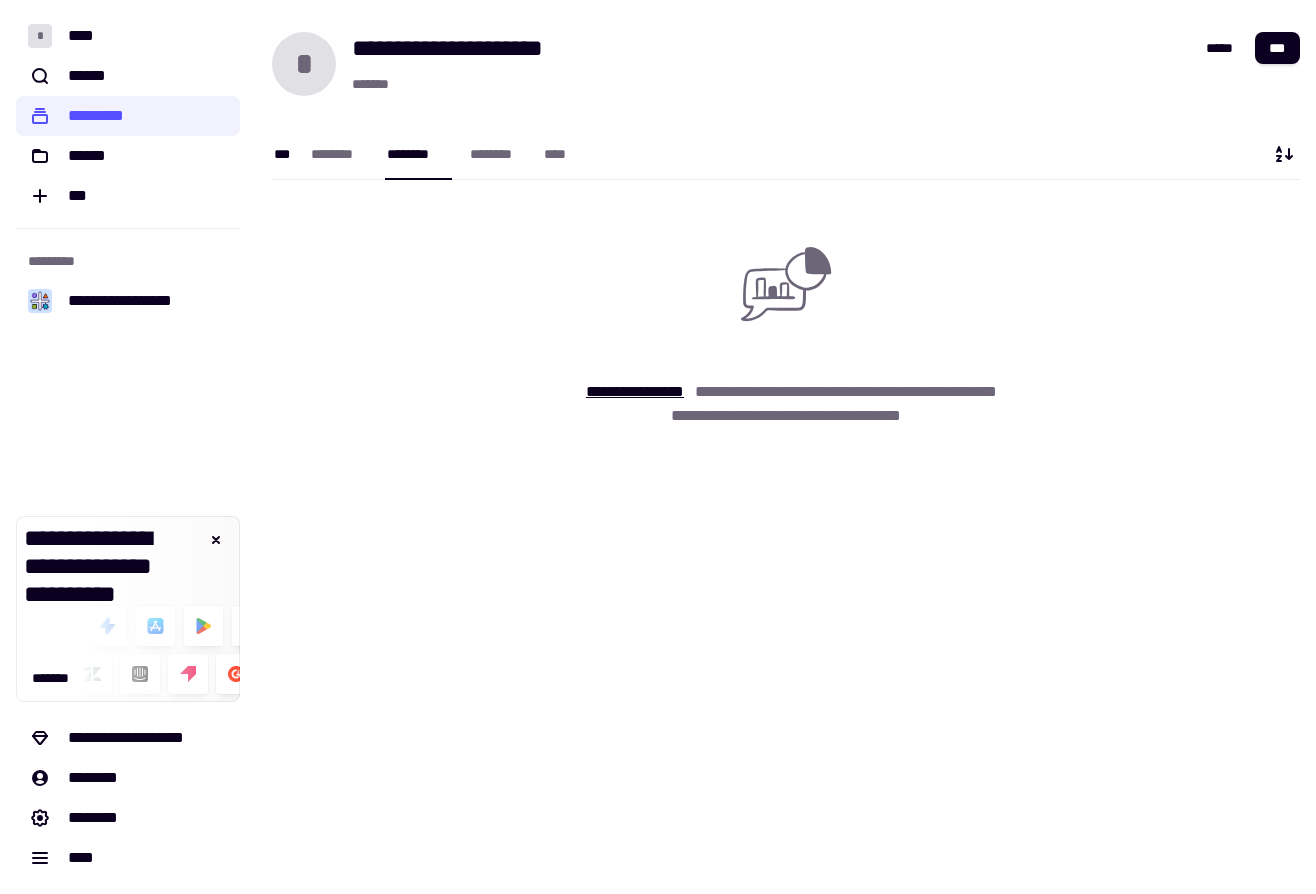 click on "***" at bounding box center [282, 153] 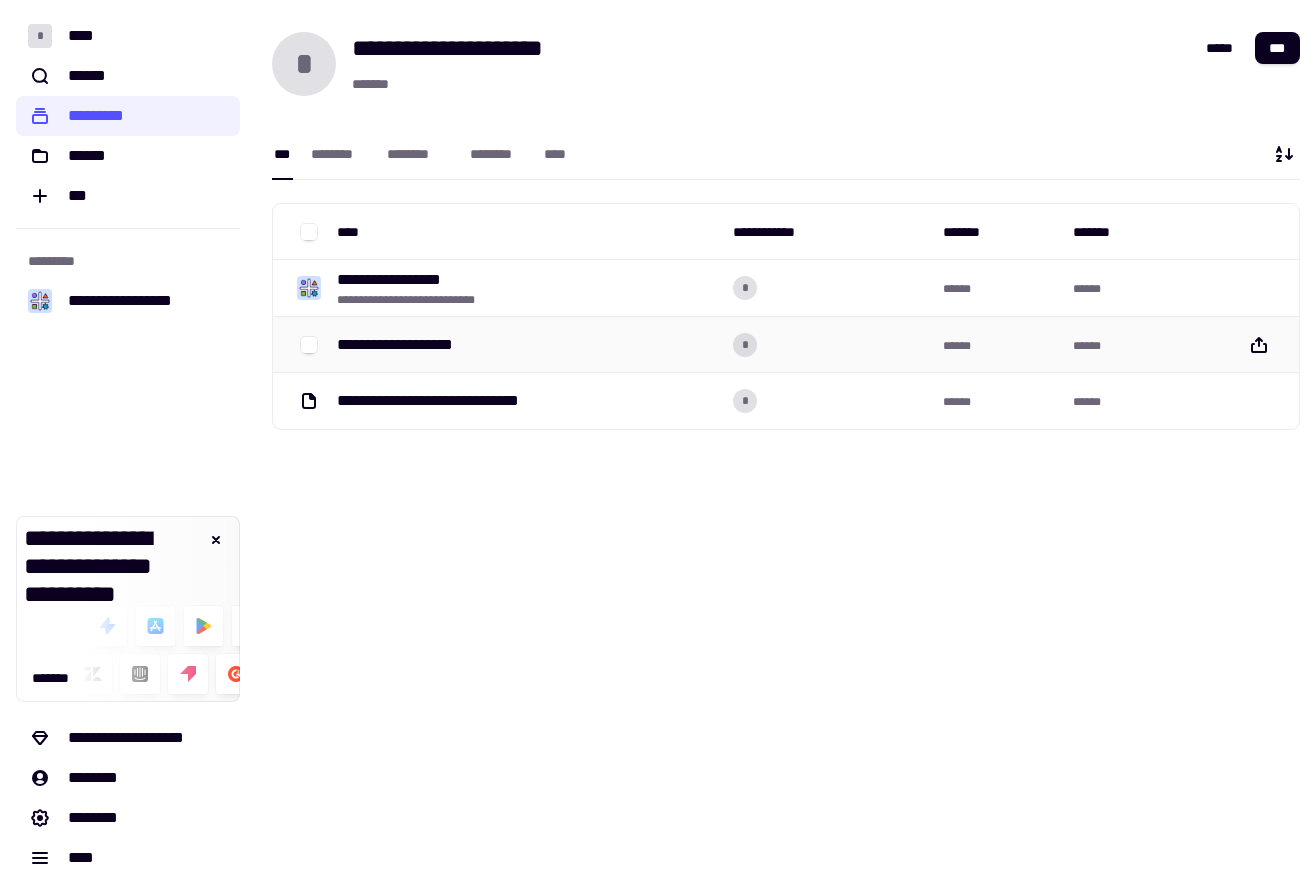 click on "**********" at bounding box center (409, 345) 